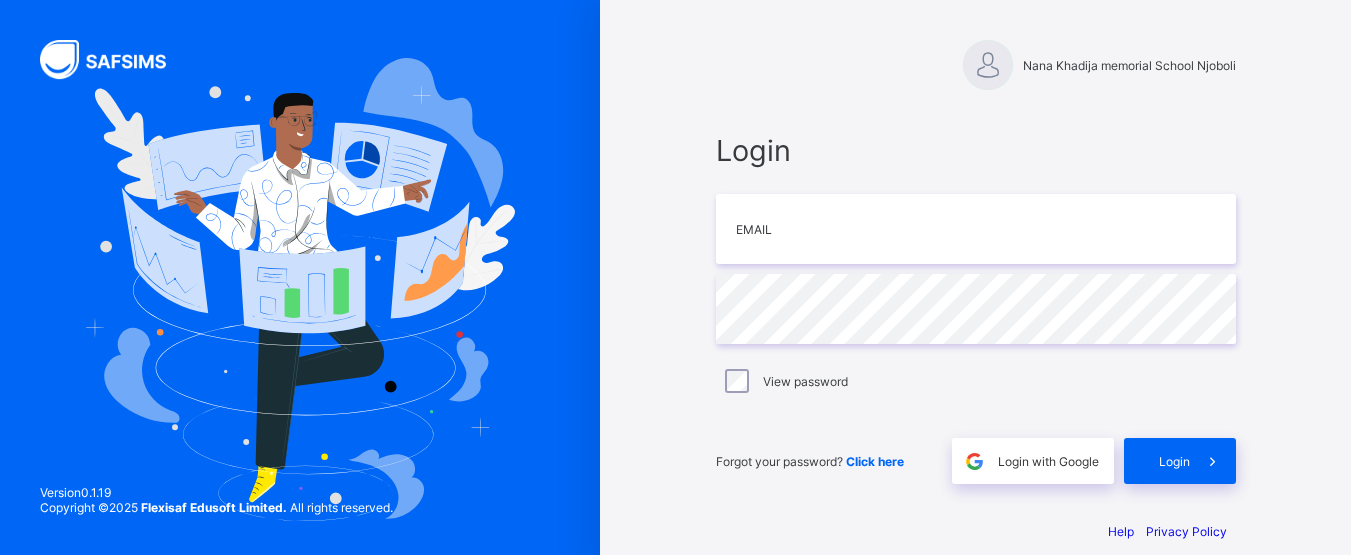 scroll, scrollTop: 0, scrollLeft: 0, axis: both 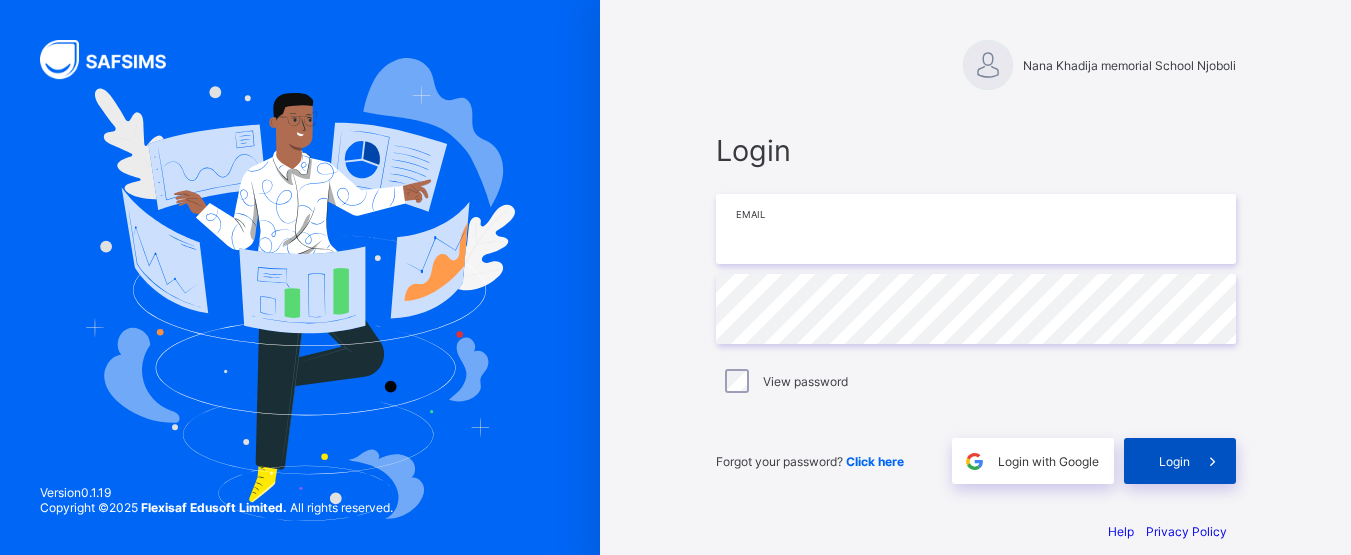 type on "**********" 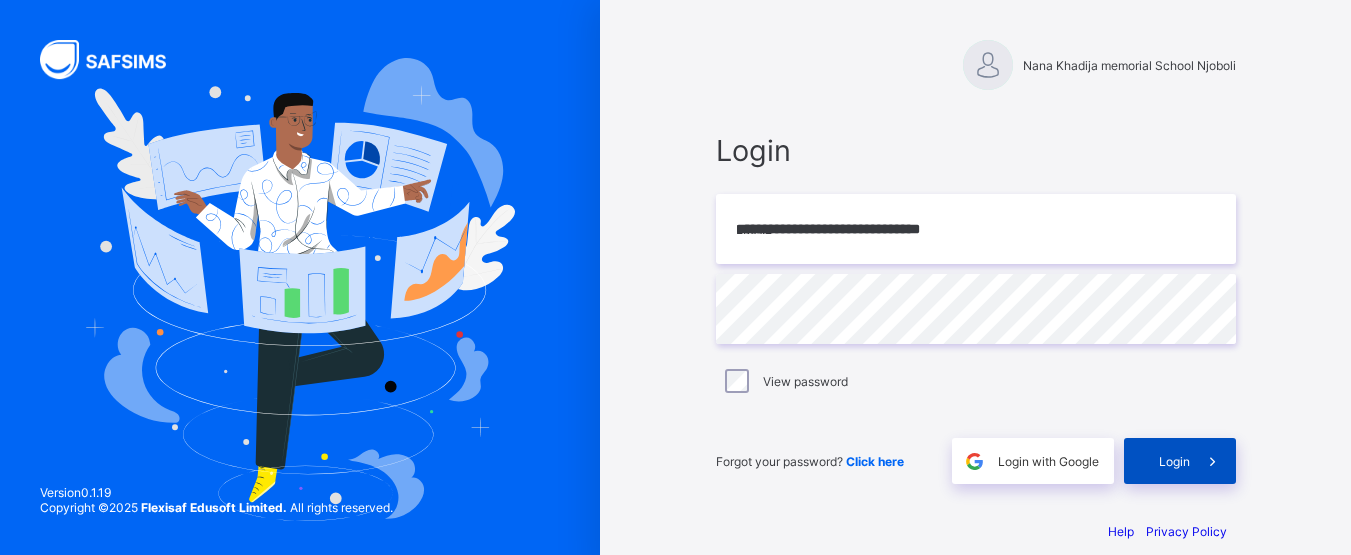 click at bounding box center (1213, 461) 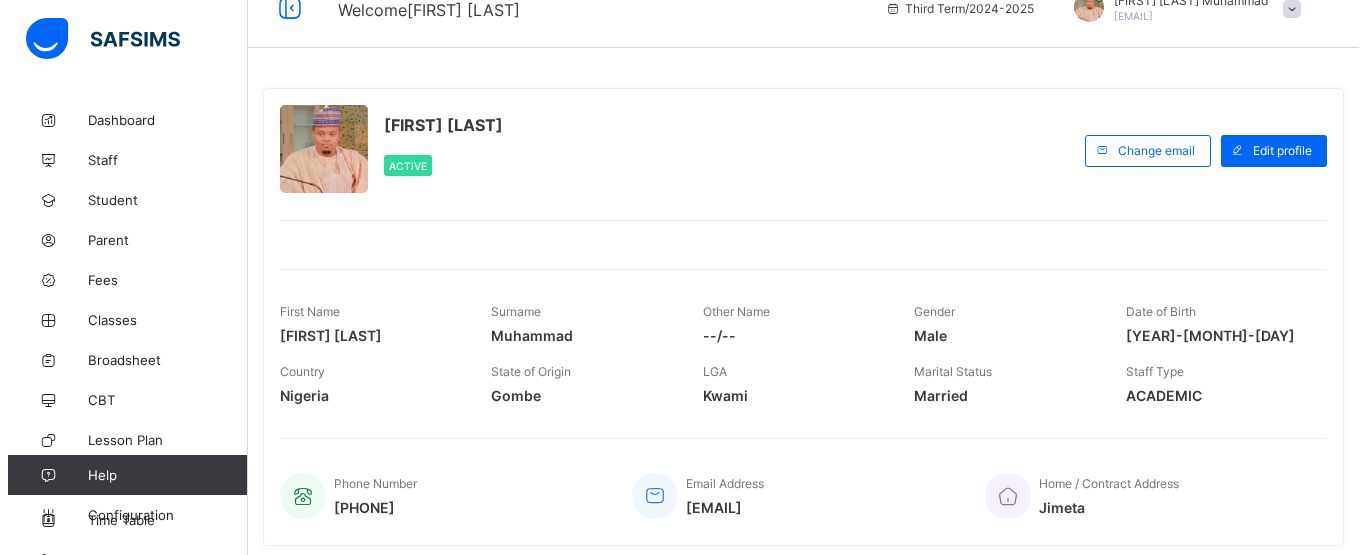 scroll, scrollTop: 30, scrollLeft: 0, axis: vertical 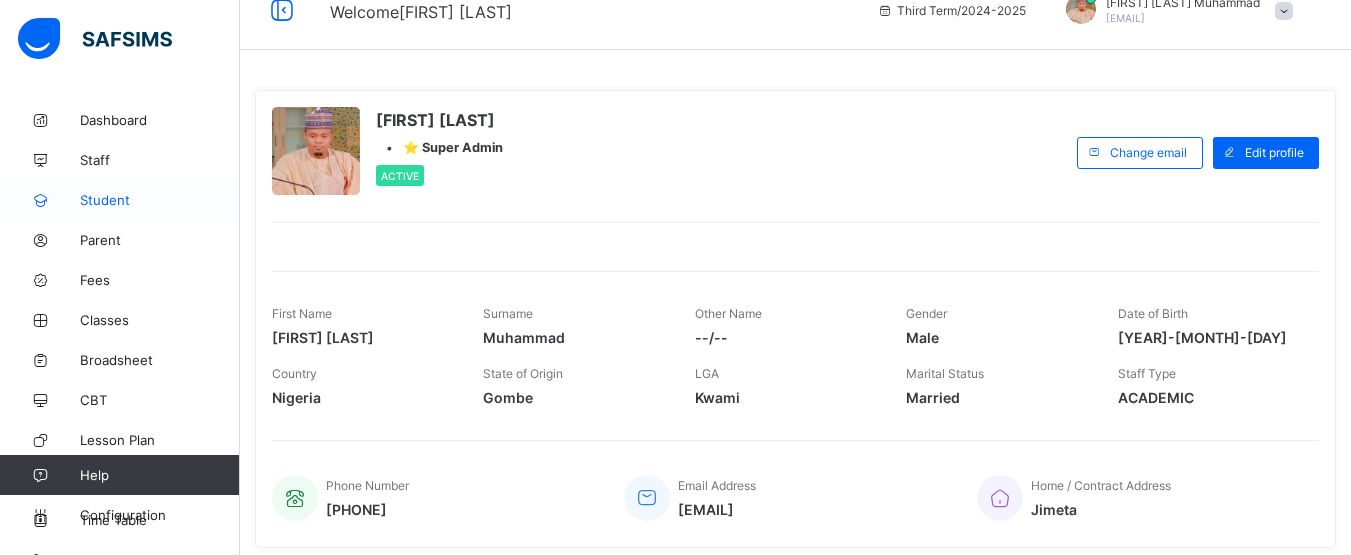 click on "Student" at bounding box center (160, 200) 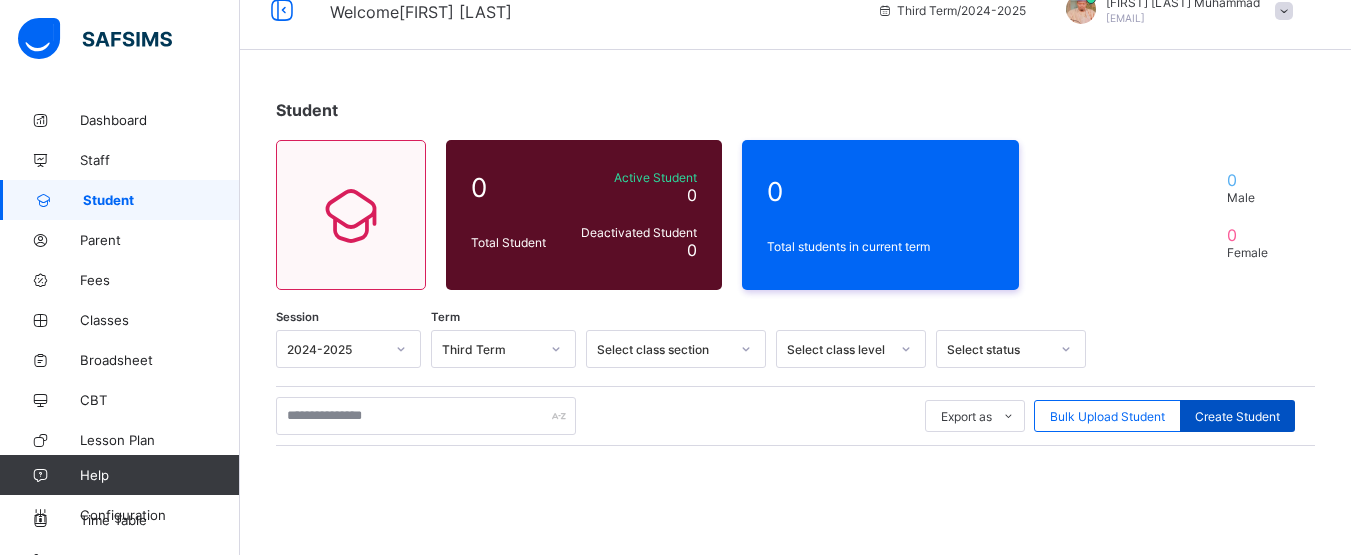 click on "Create Student" at bounding box center (1237, 416) 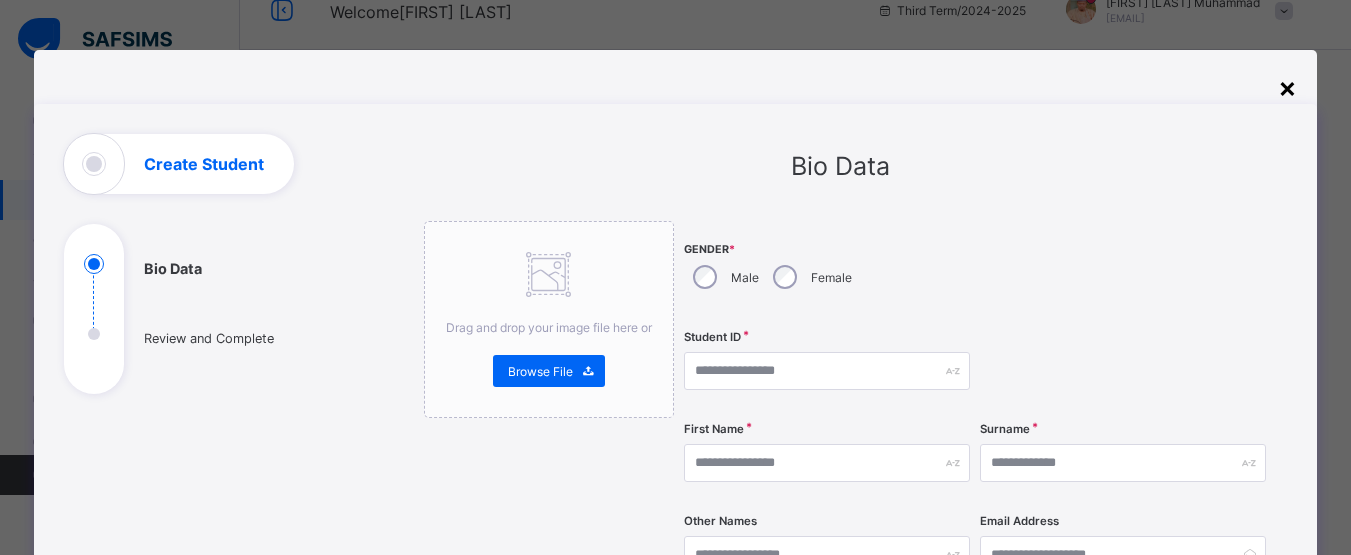 click on "×" at bounding box center [1287, 87] 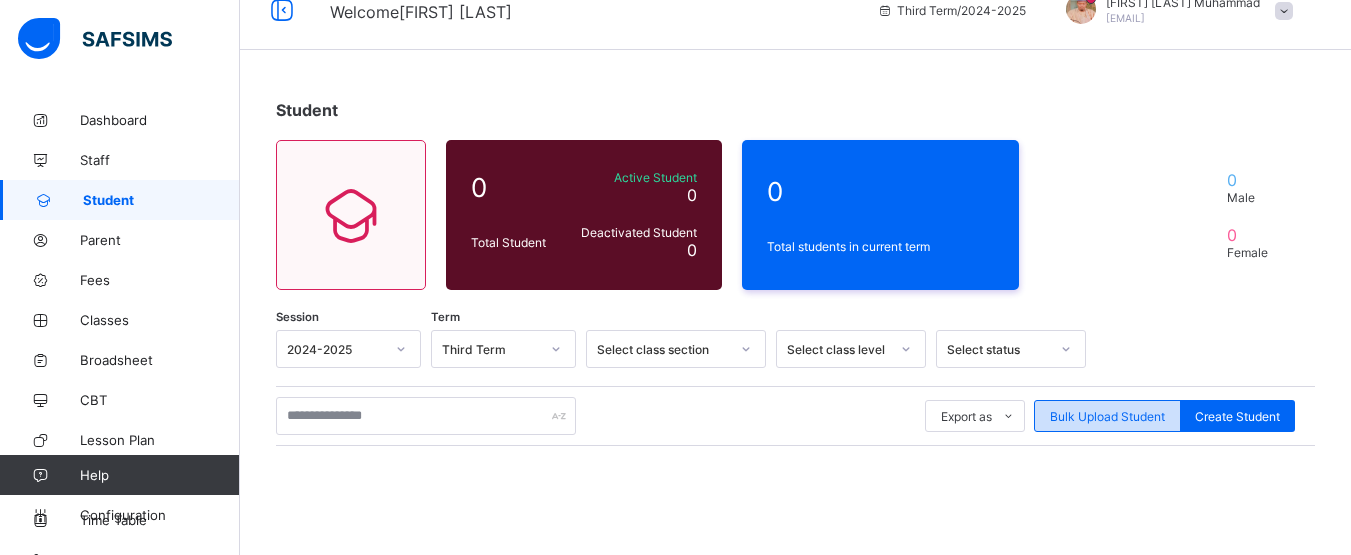 click on "Bulk Upload Student" at bounding box center [1107, 416] 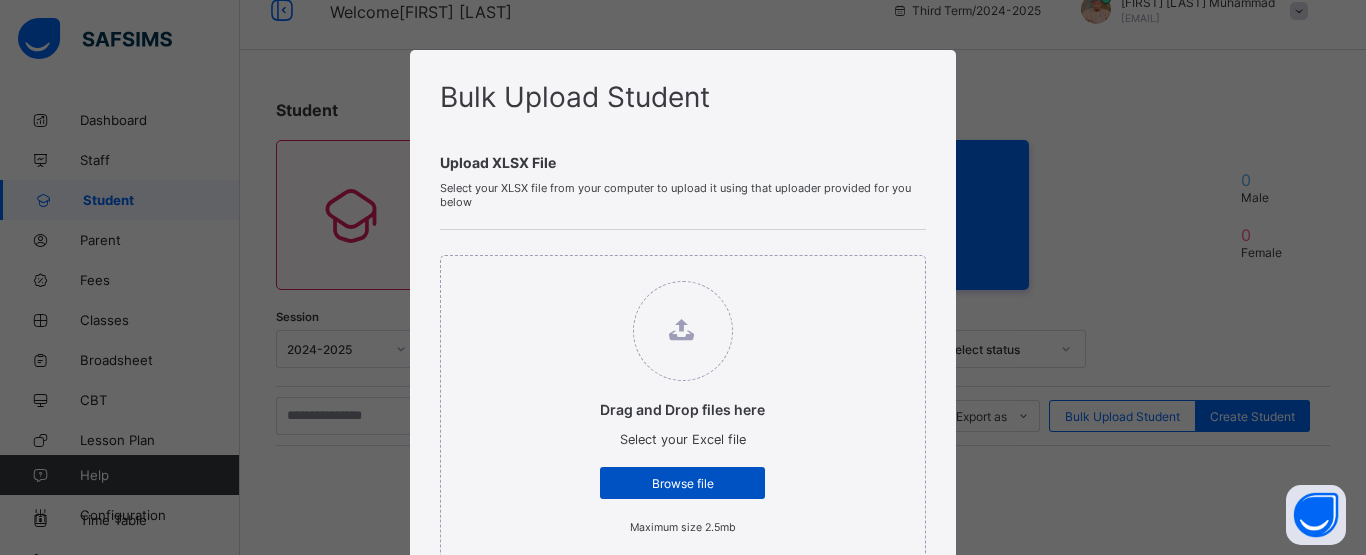 click on "Browse file" at bounding box center [682, 483] 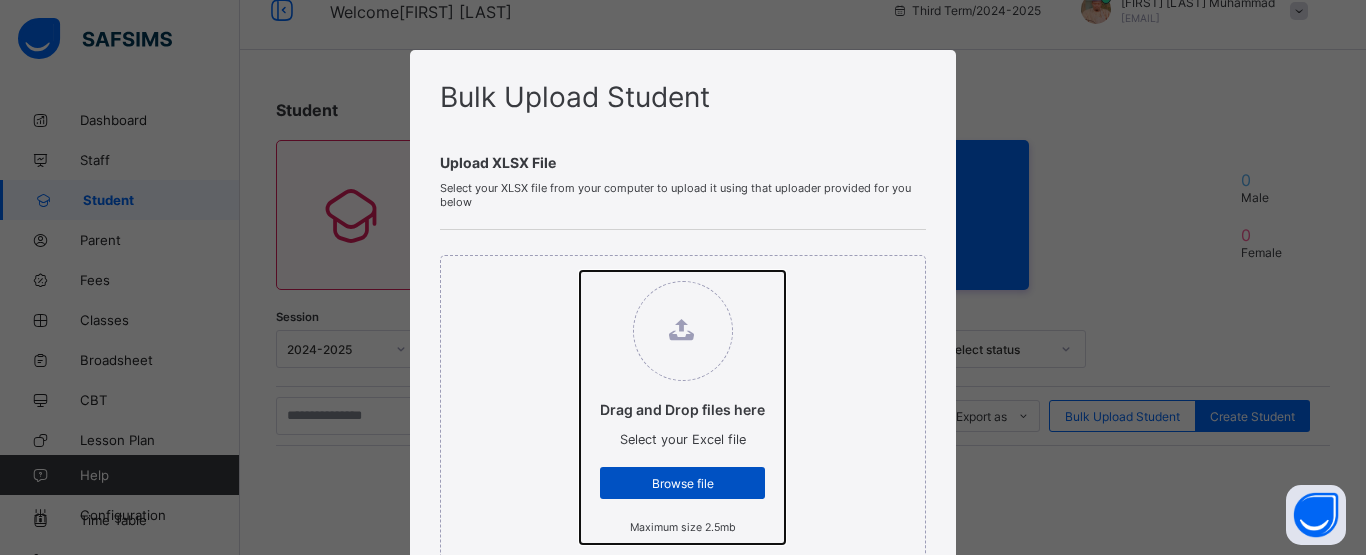 click on "Drag and Drop files here Select your Excel file Browse file Maximum size 2.5mb" at bounding box center (580, 271) 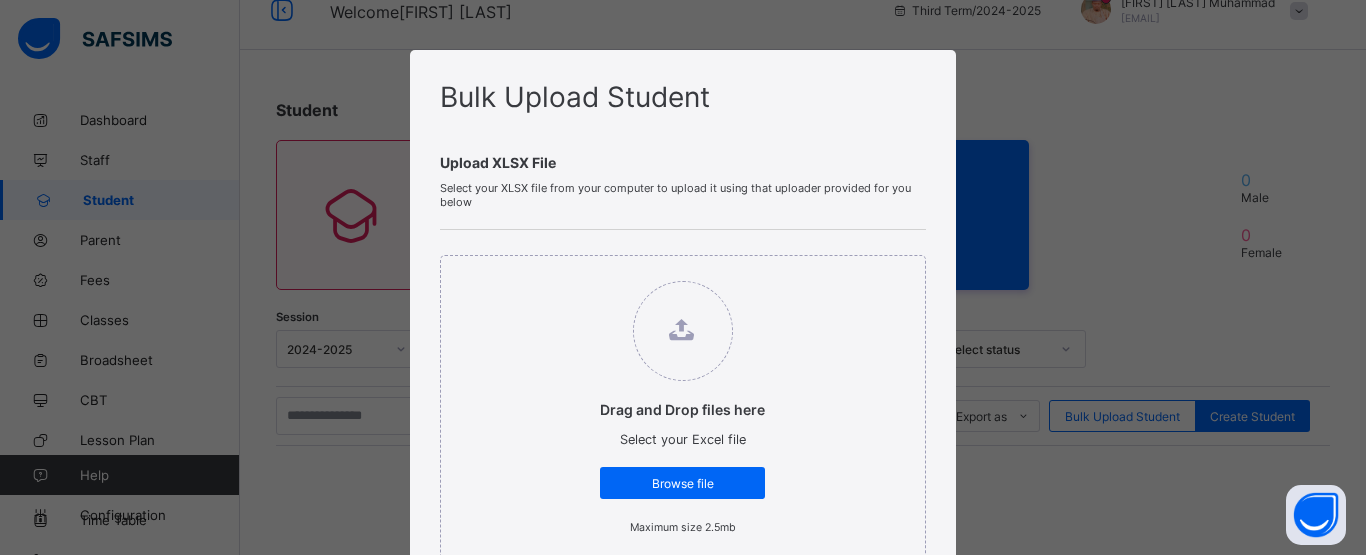 click on "Bulk Upload Student Upload XLSX File   Select your XLSX file from your computer to upload it using that uploader provided for you below   Drag and Drop files here Select your Excel file Browse file Maximum size 2.5mb Select class Select...  ⚠ This action adds all uploaded students to the selected class    Upload Excel File   Download XLSX file   Follow the steps below to download and use the excel file effectively    Step 1:  Click the button below to download the student bulk create excel file   Download XLSX File    Step 2:  Open the file on your computer  Step 3:  Skip sample Data and start filling from the next line  Step 4:  Fill all sections provided in the specified format using the sample provided as a guide, then save  Step 5:  Click on the 'Browse File' button to select the filled template saved on your computer  Step 6:  To add all the students in the file to a particular class, select a class above, else skip to Step 7  Step 7:  Click on the 'Upload Excel File' button to upload Cancel" at bounding box center (683, 277) 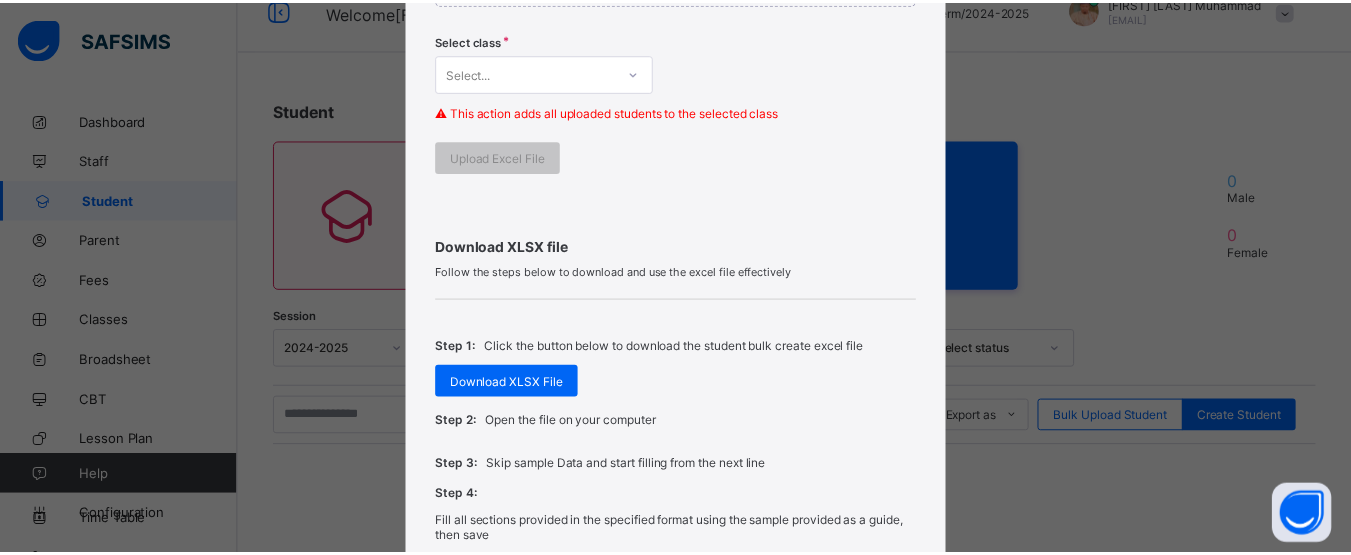 scroll, scrollTop: 575, scrollLeft: 0, axis: vertical 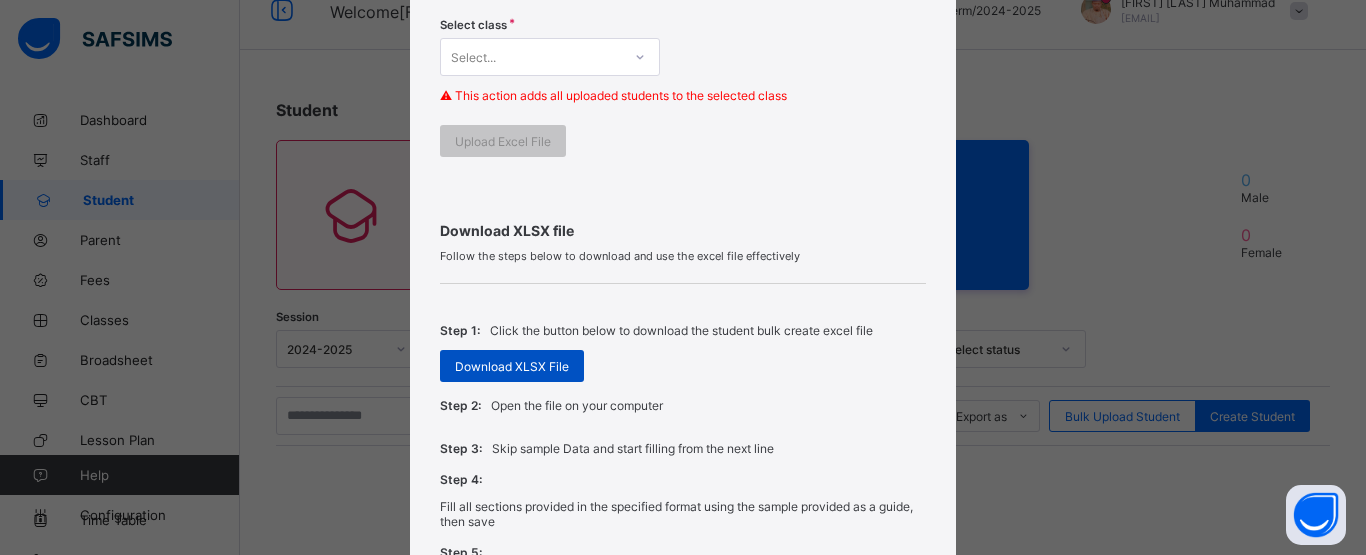 click on "Download XLSX File" at bounding box center (512, 366) 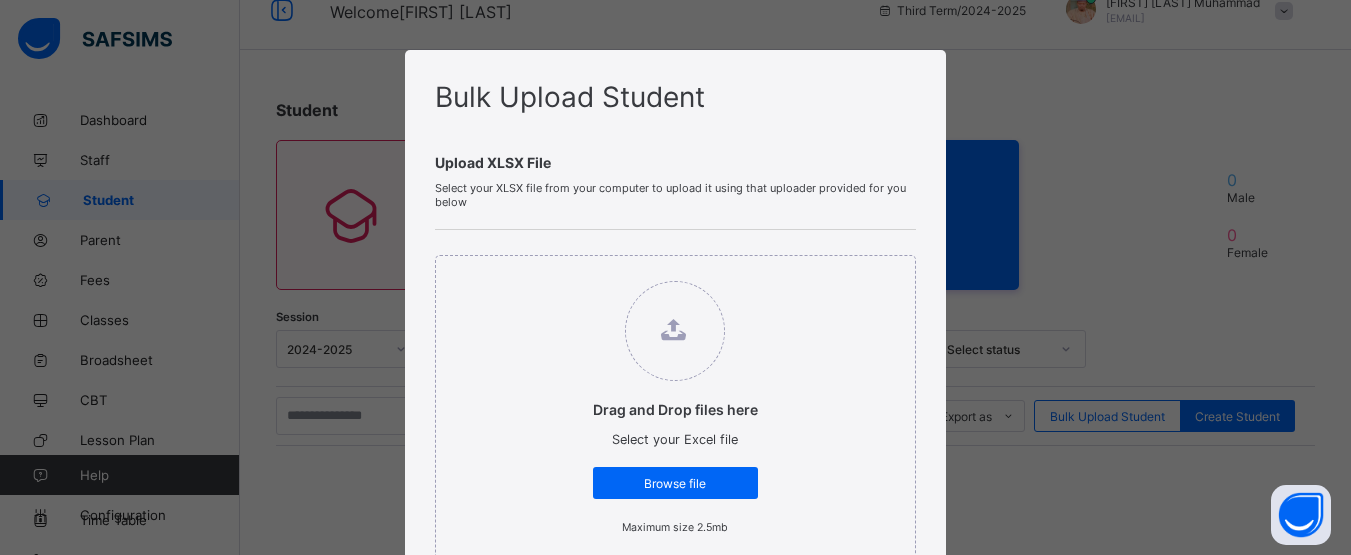 scroll, scrollTop: 880, scrollLeft: 0, axis: vertical 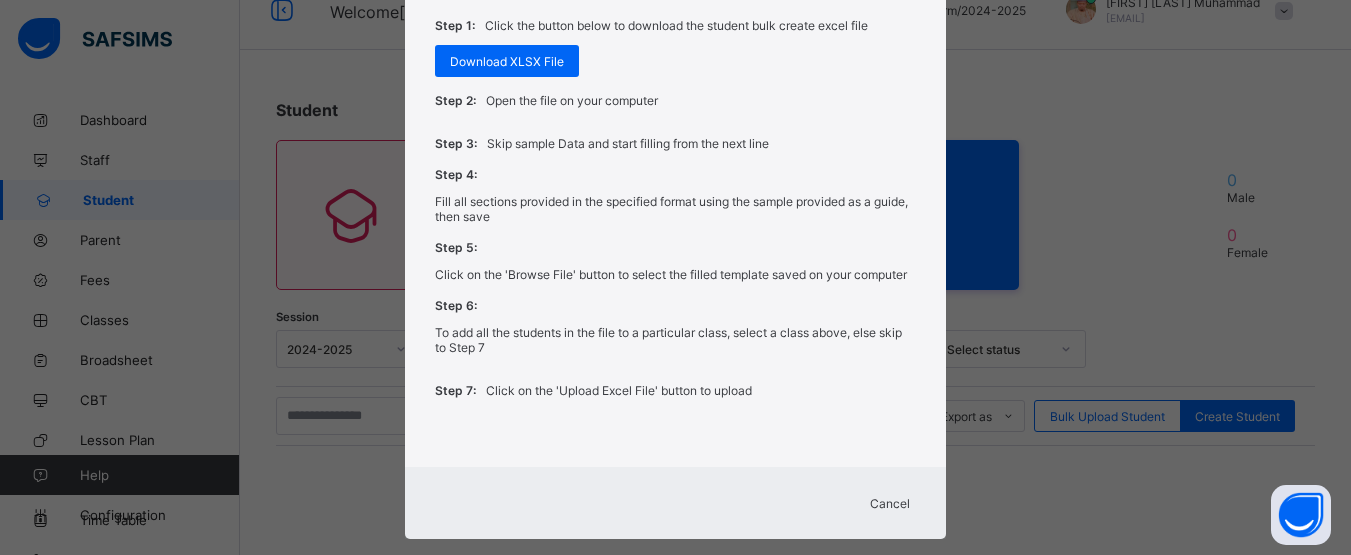 click on "Cancel" at bounding box center [890, 503] 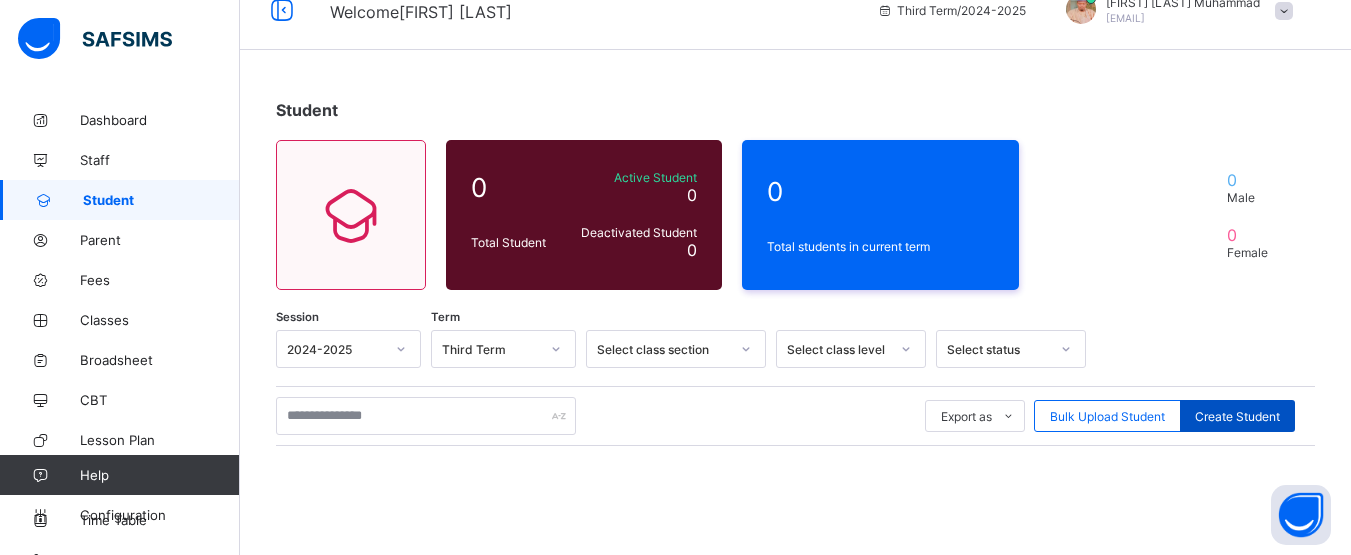 click on "Create Student" at bounding box center [1237, 416] 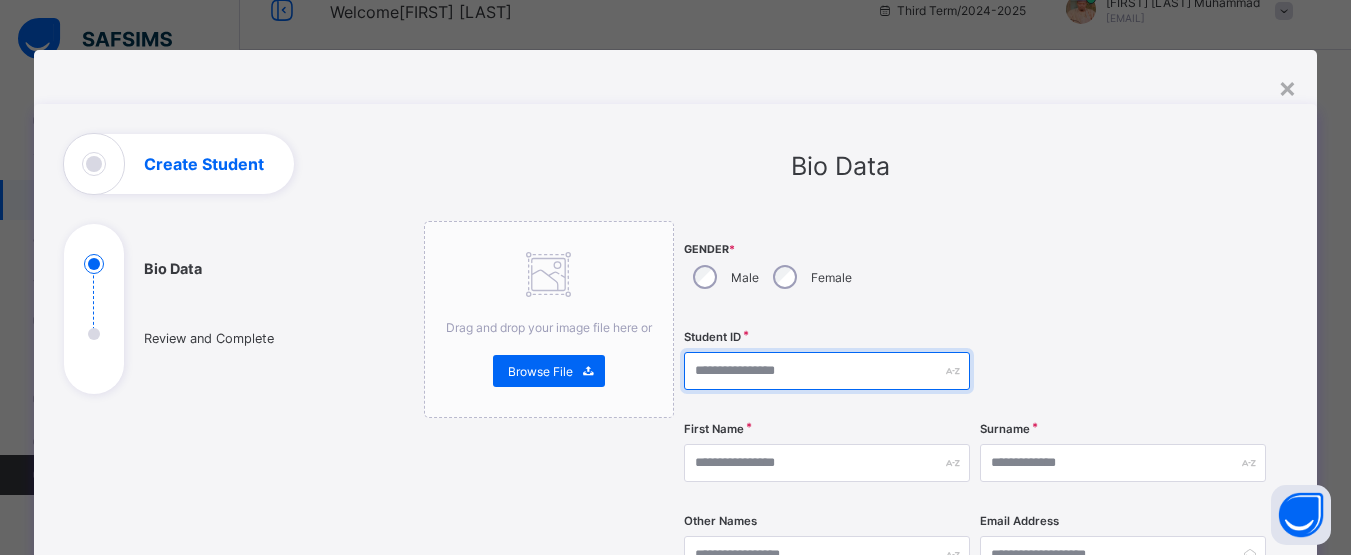 click at bounding box center [827, 371] 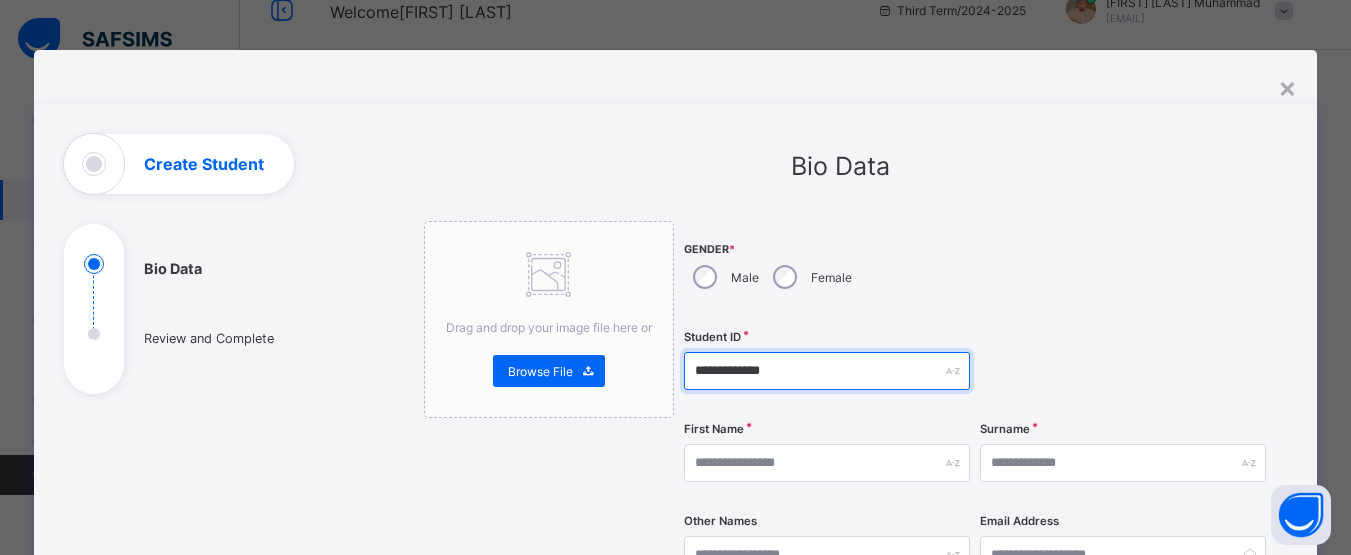 type on "**********" 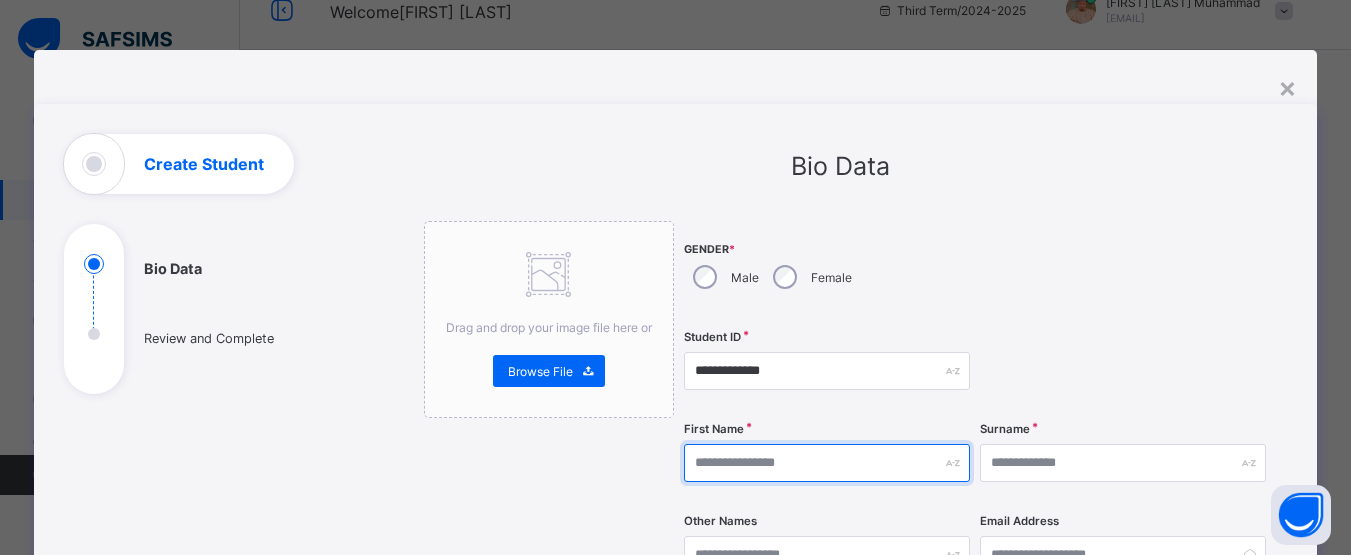 click at bounding box center [827, 463] 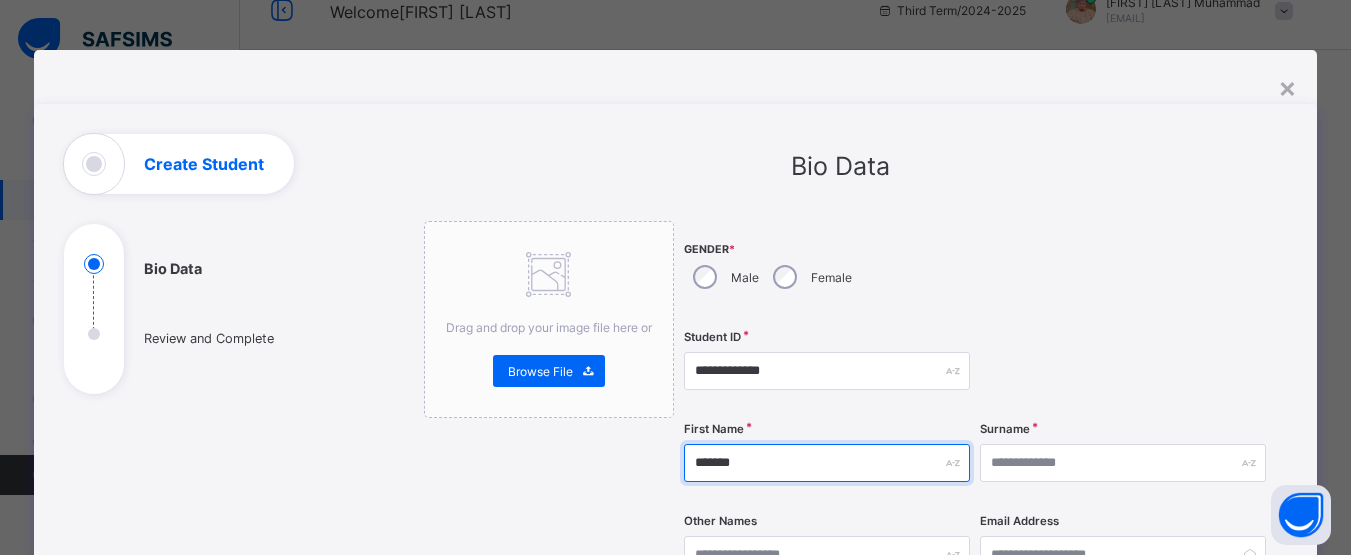 type on "*******" 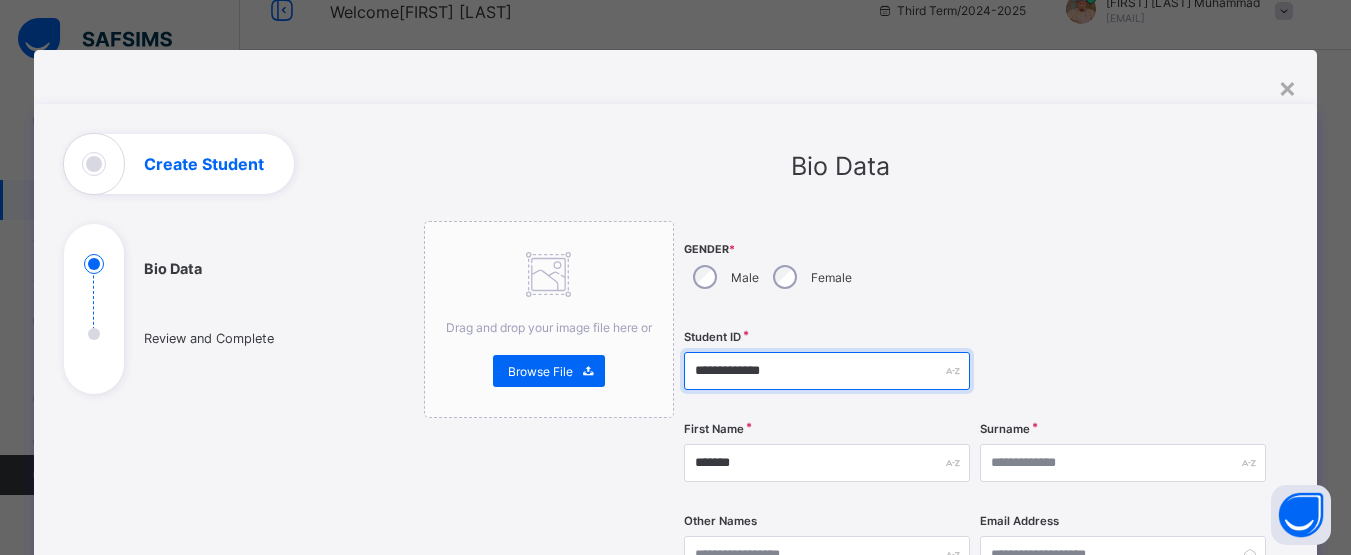 click on "**********" at bounding box center [827, 371] 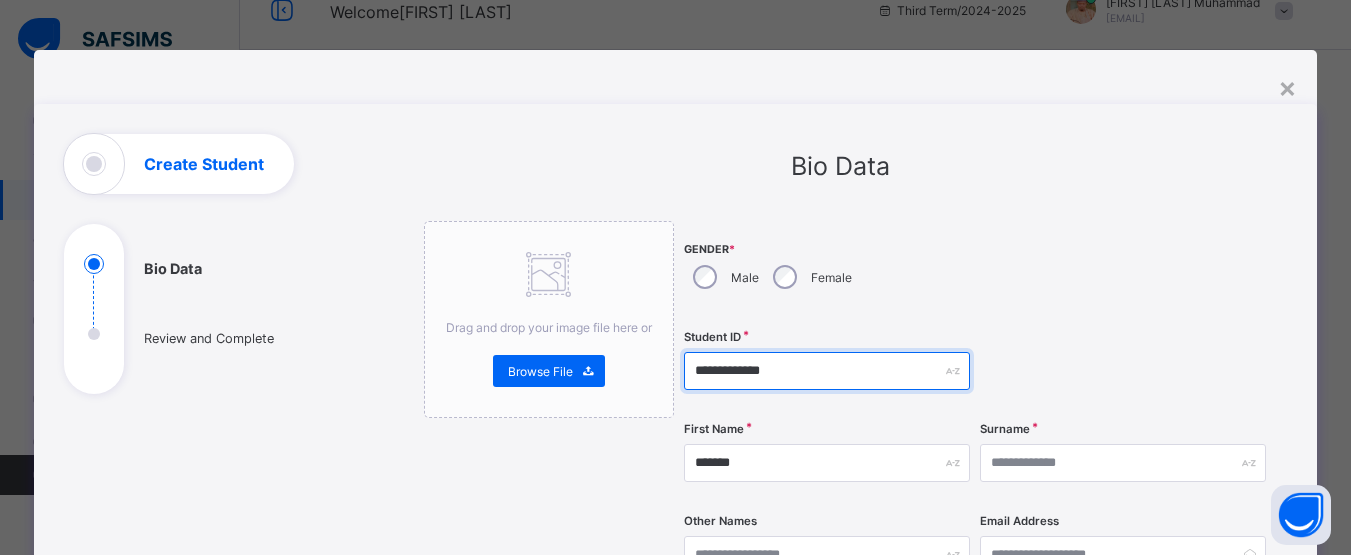 click on "**********" at bounding box center [827, 371] 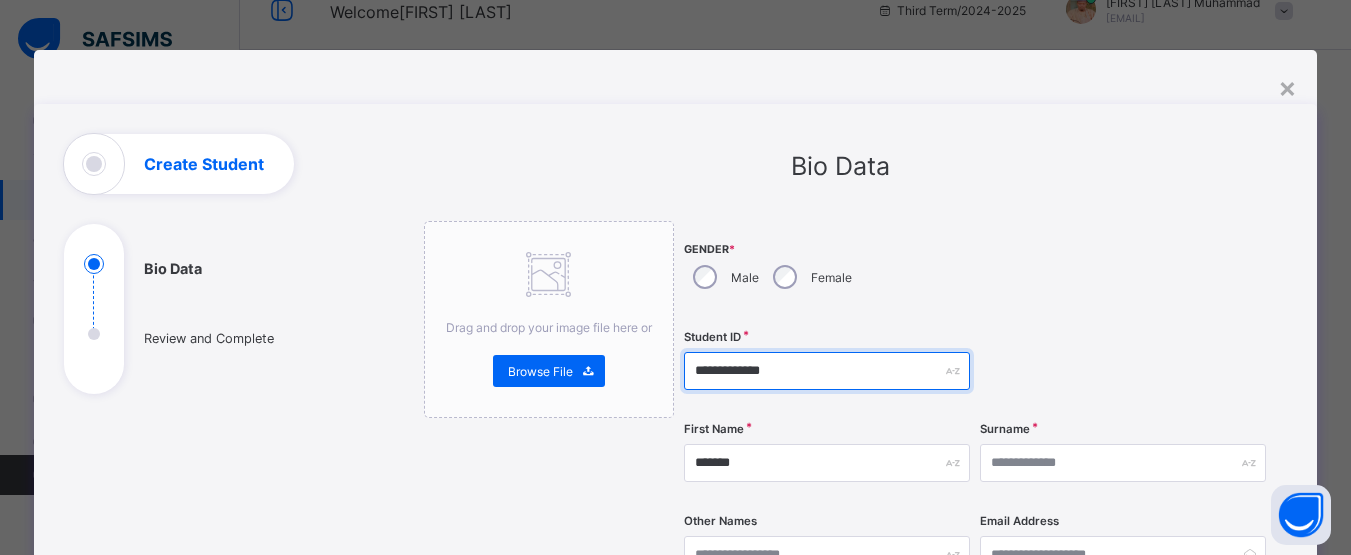 type on "**********" 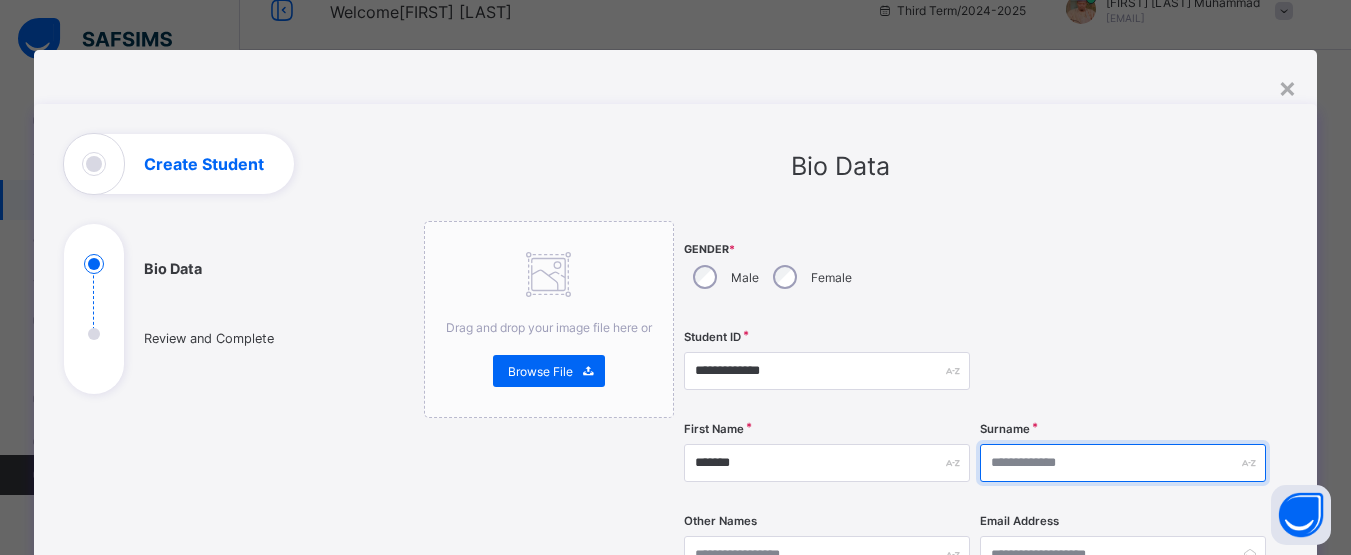 click at bounding box center [1123, 463] 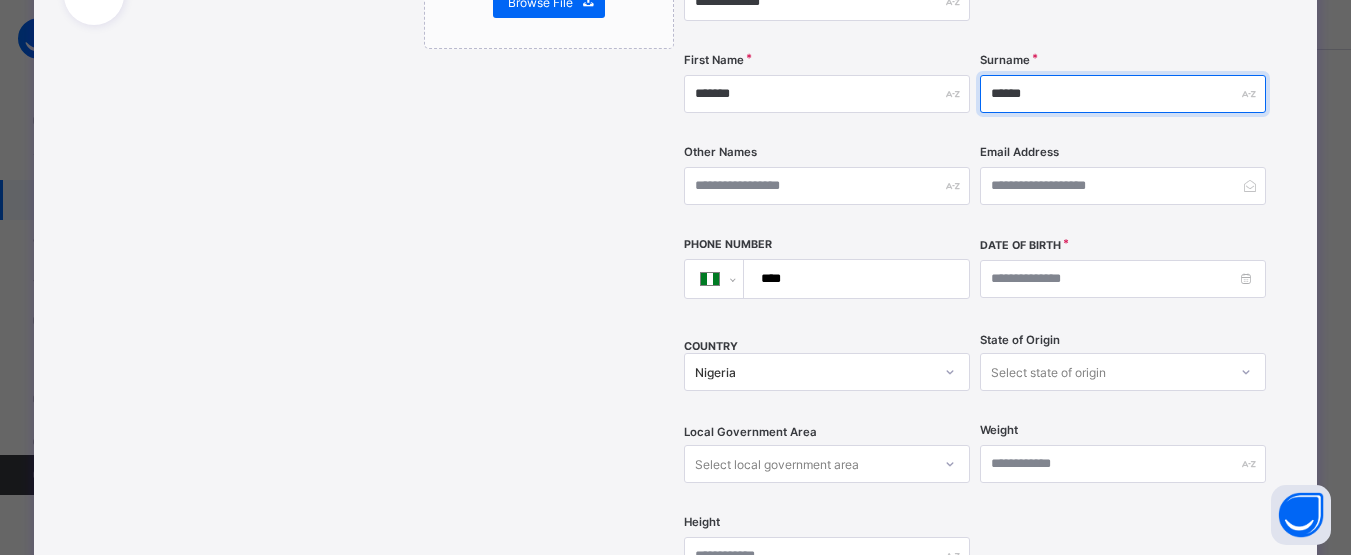 scroll, scrollTop: 372, scrollLeft: 0, axis: vertical 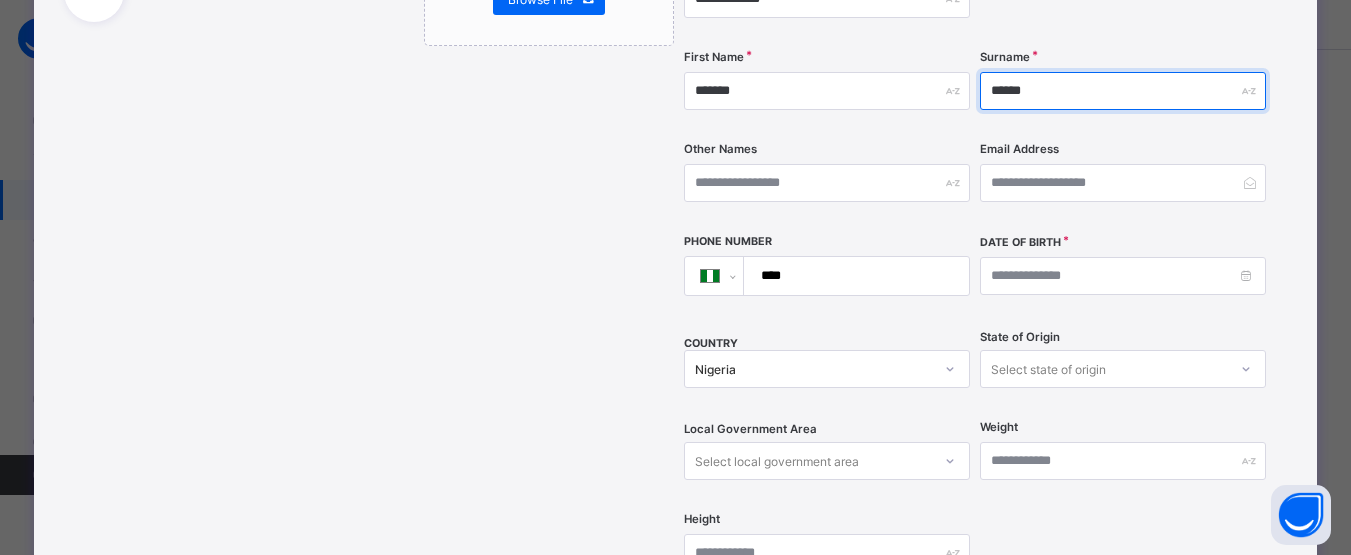 type on "******" 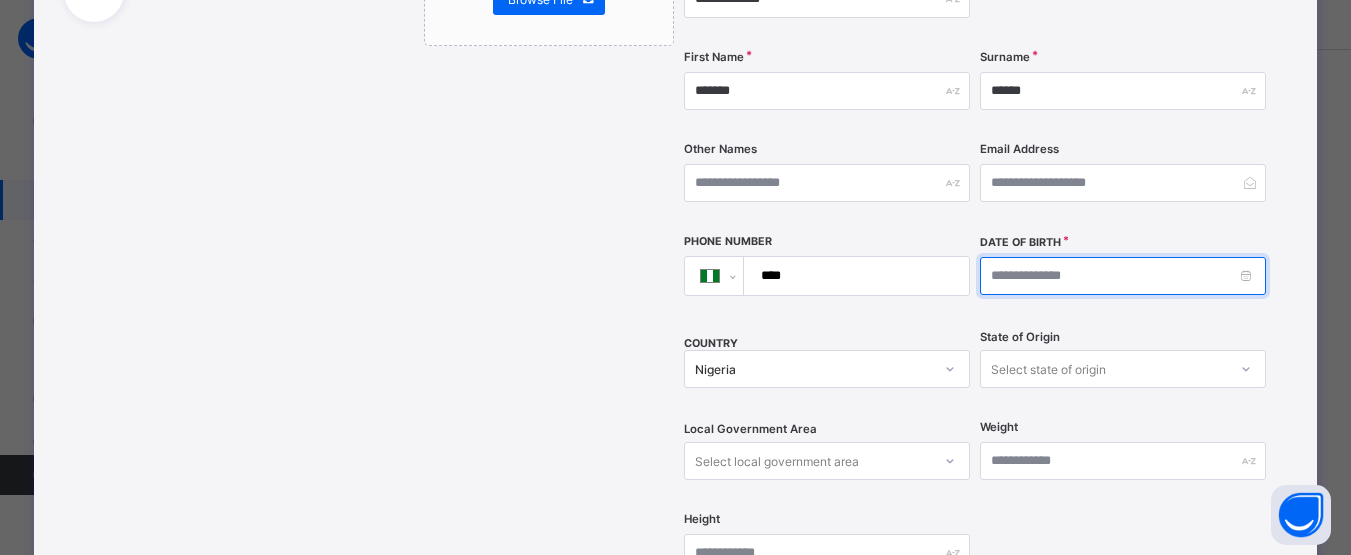 click at bounding box center (1123, 276) 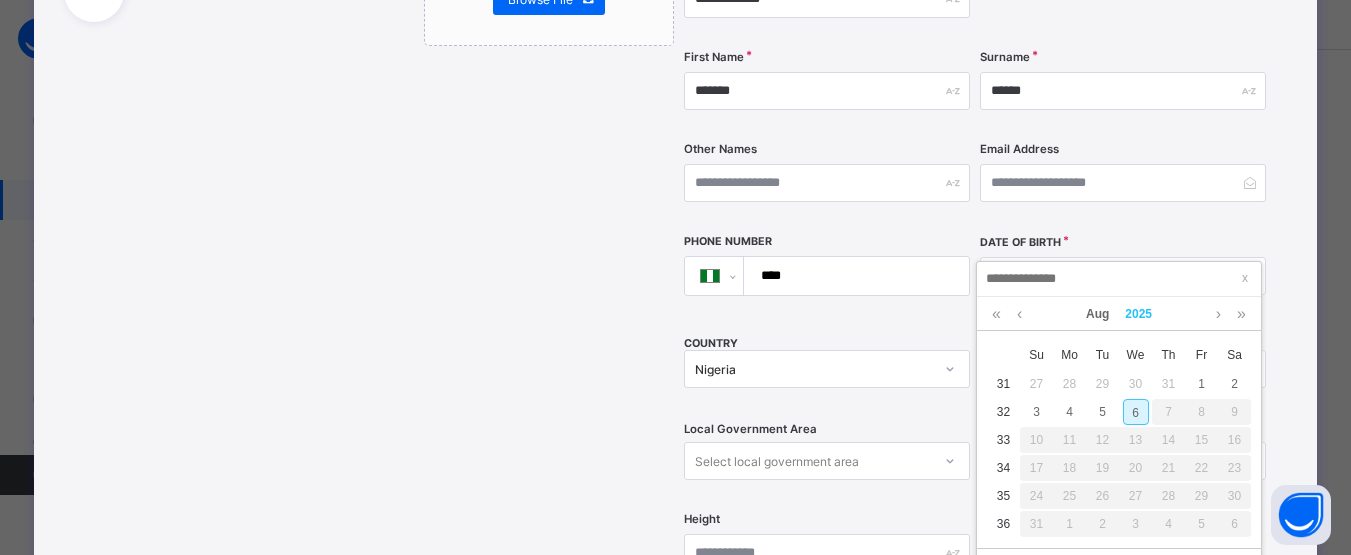 click on "2025" at bounding box center (1138, 314) 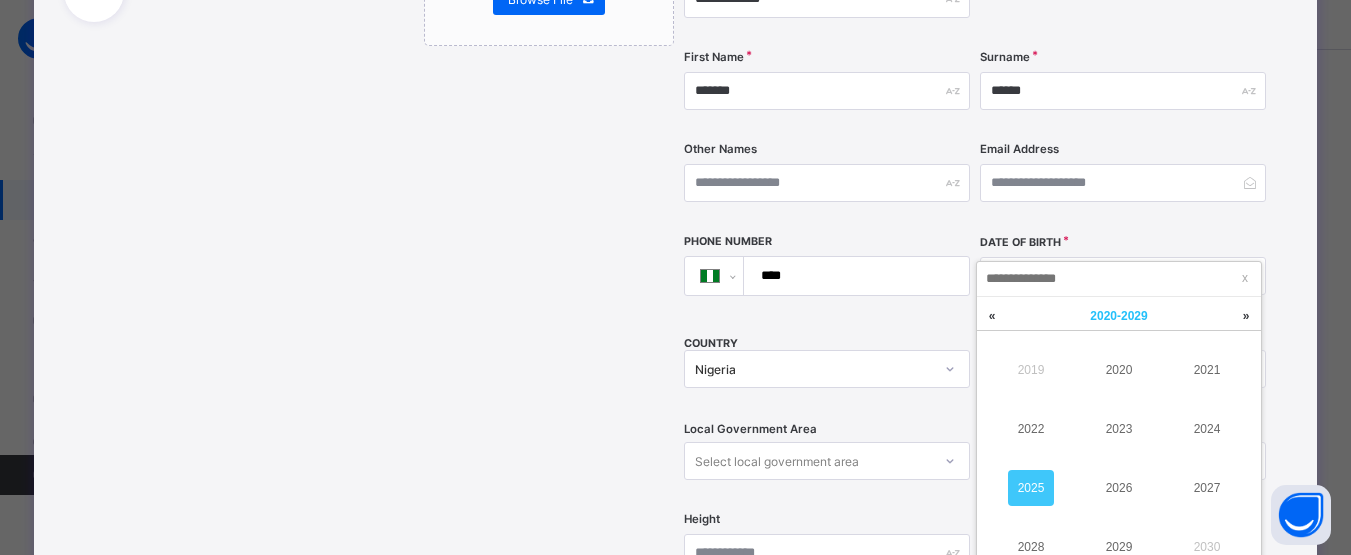 click on "2020 - 2029" at bounding box center (1118, 316) 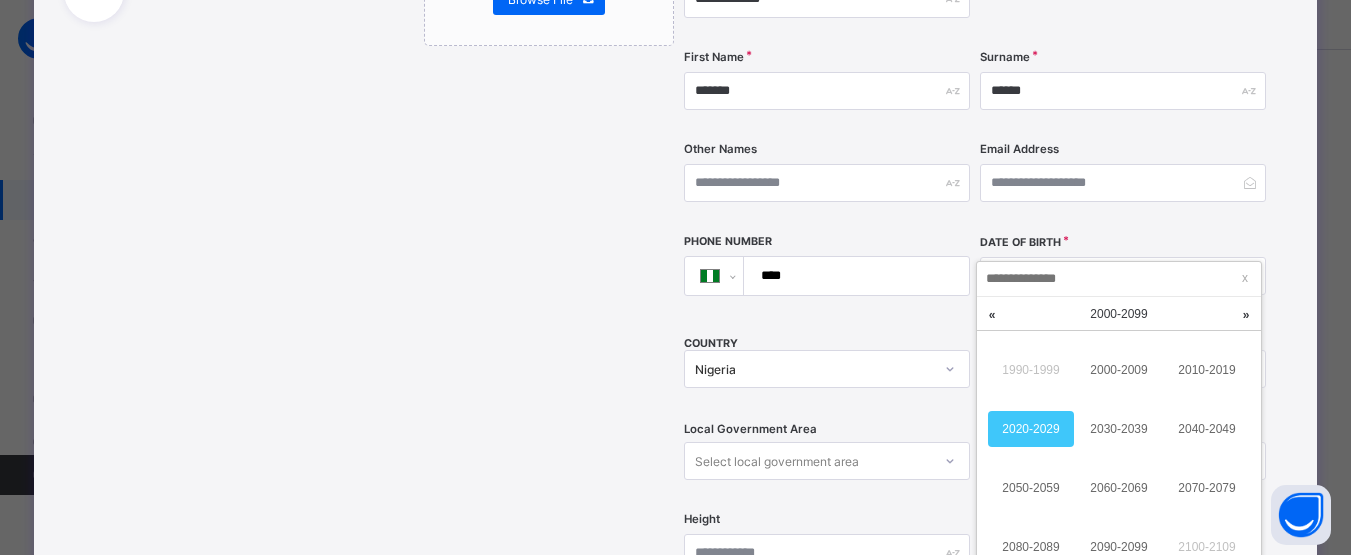 click on "2020-2029" at bounding box center [1031, 429] 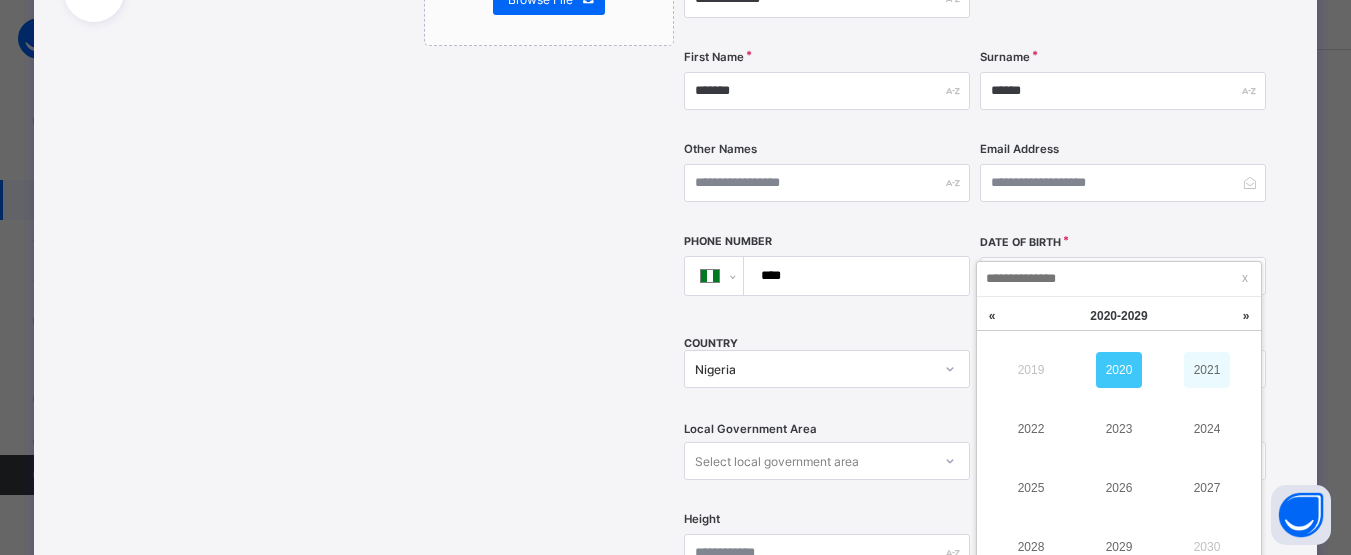 click on "2021" at bounding box center (1207, 370) 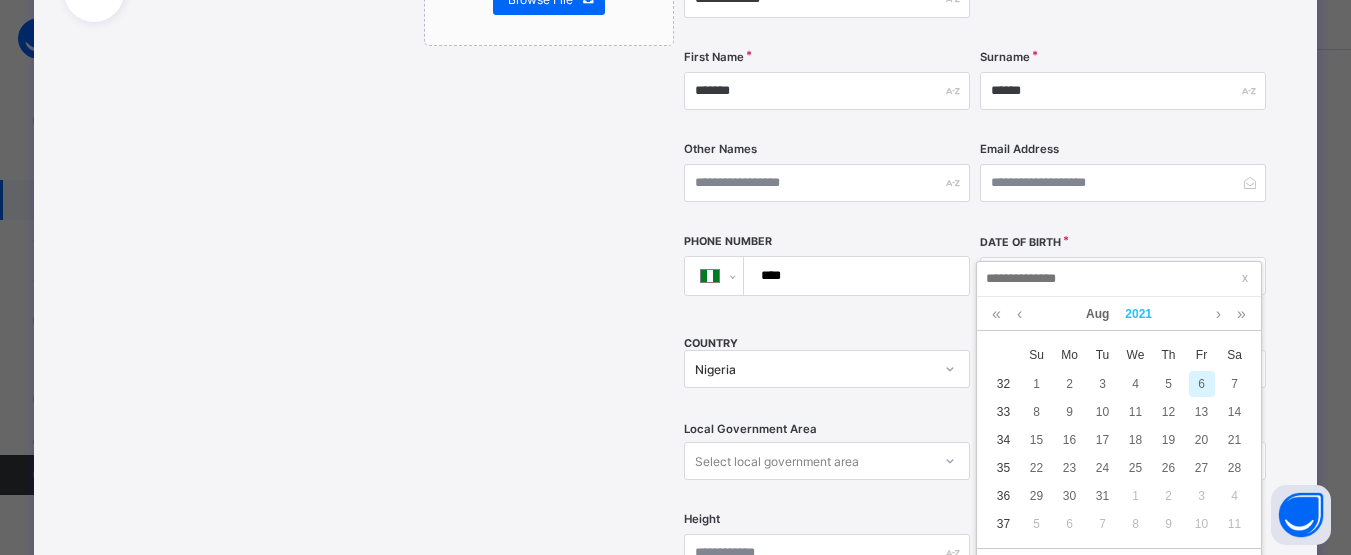 click on "2021" at bounding box center (1138, 314) 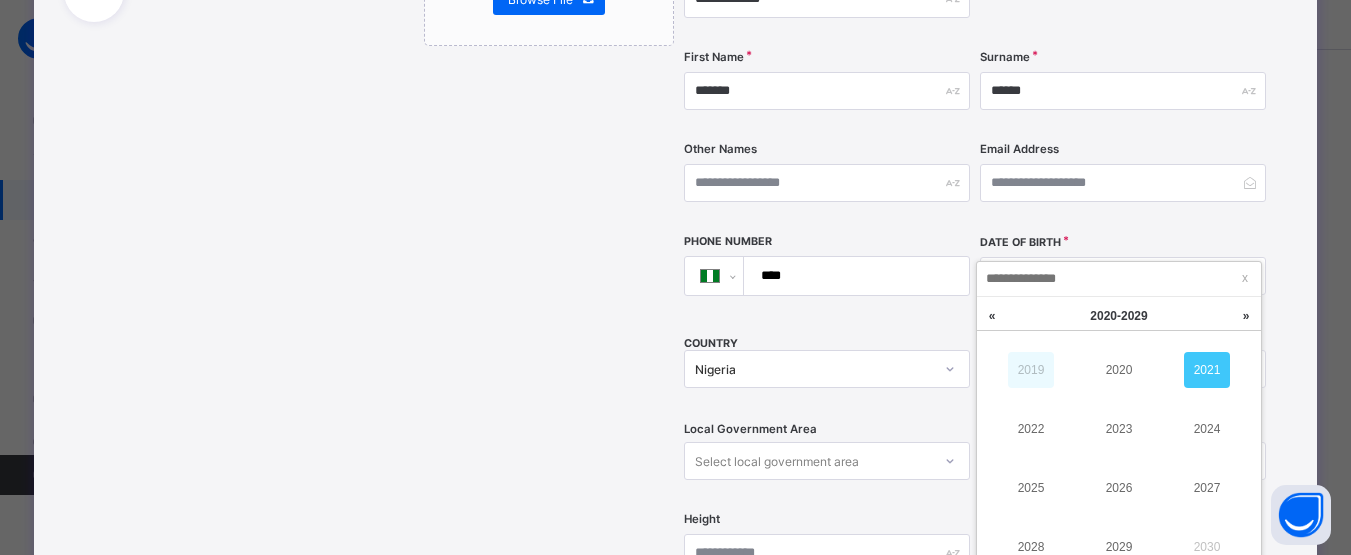 click on "2019" at bounding box center (1031, 370) 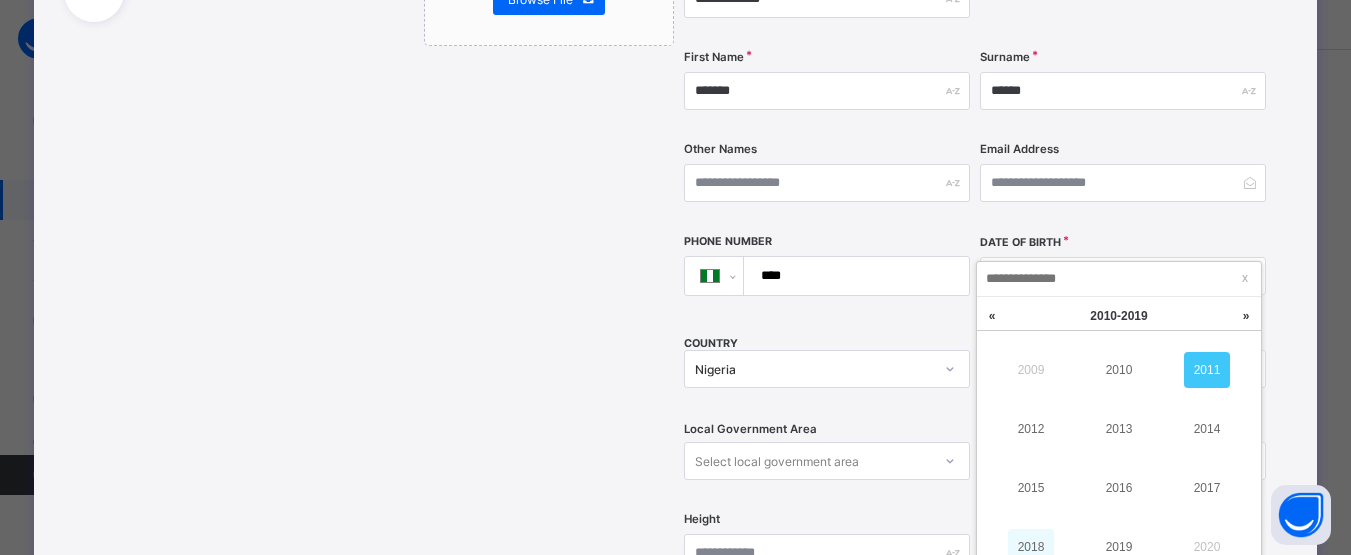 click on "2018" at bounding box center [1031, 547] 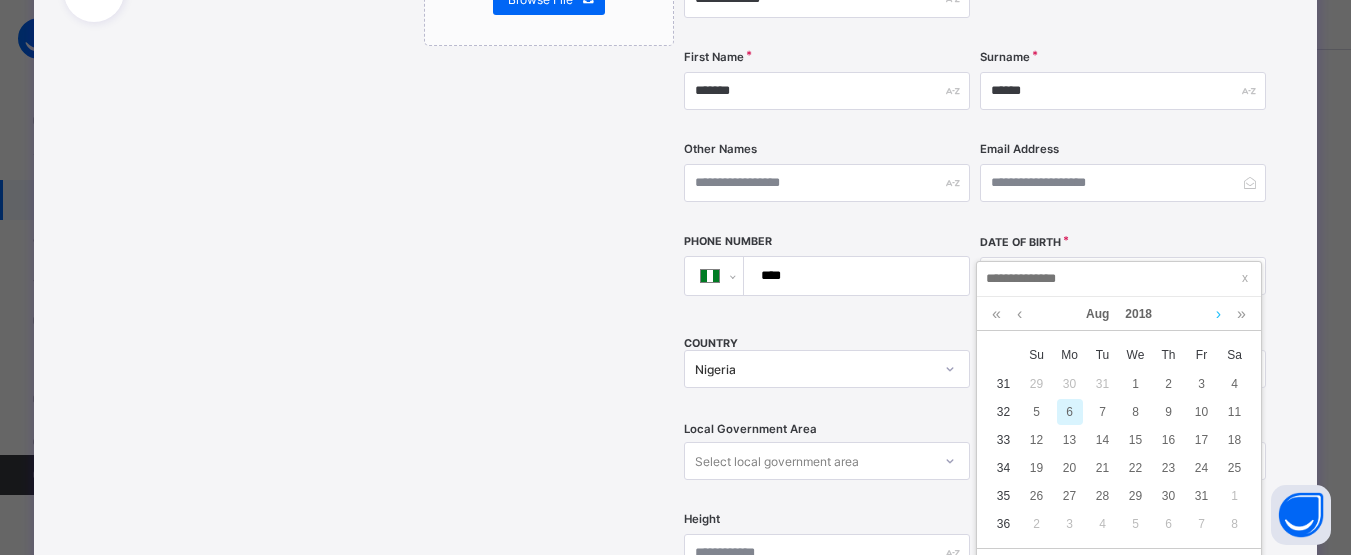 click at bounding box center [1218, 314] 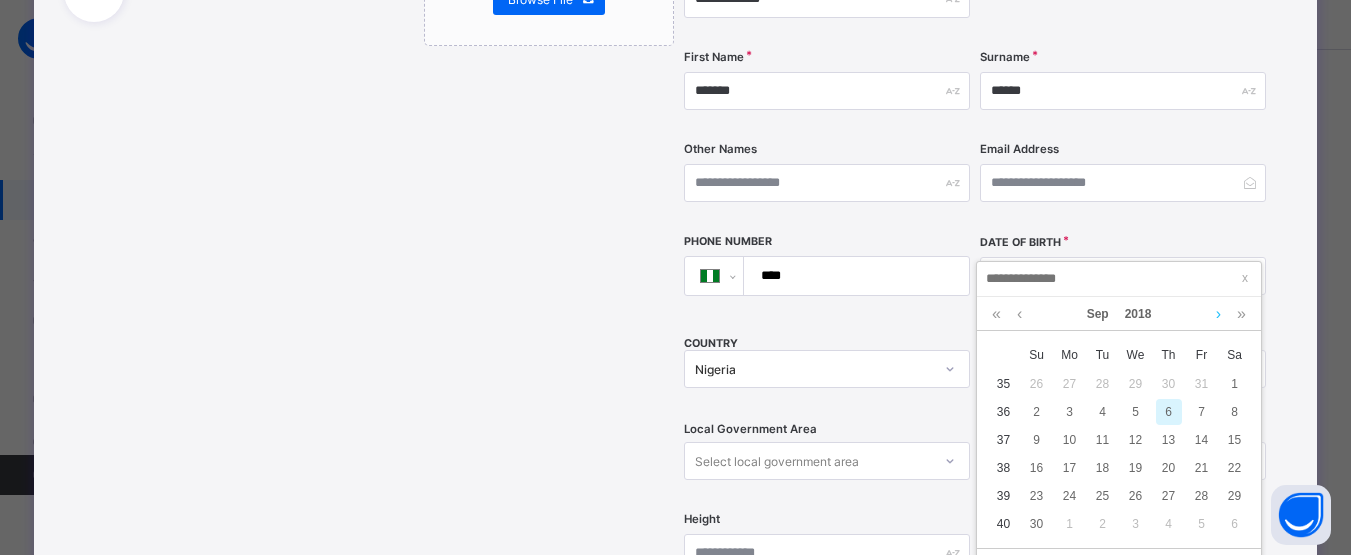 click at bounding box center (1218, 314) 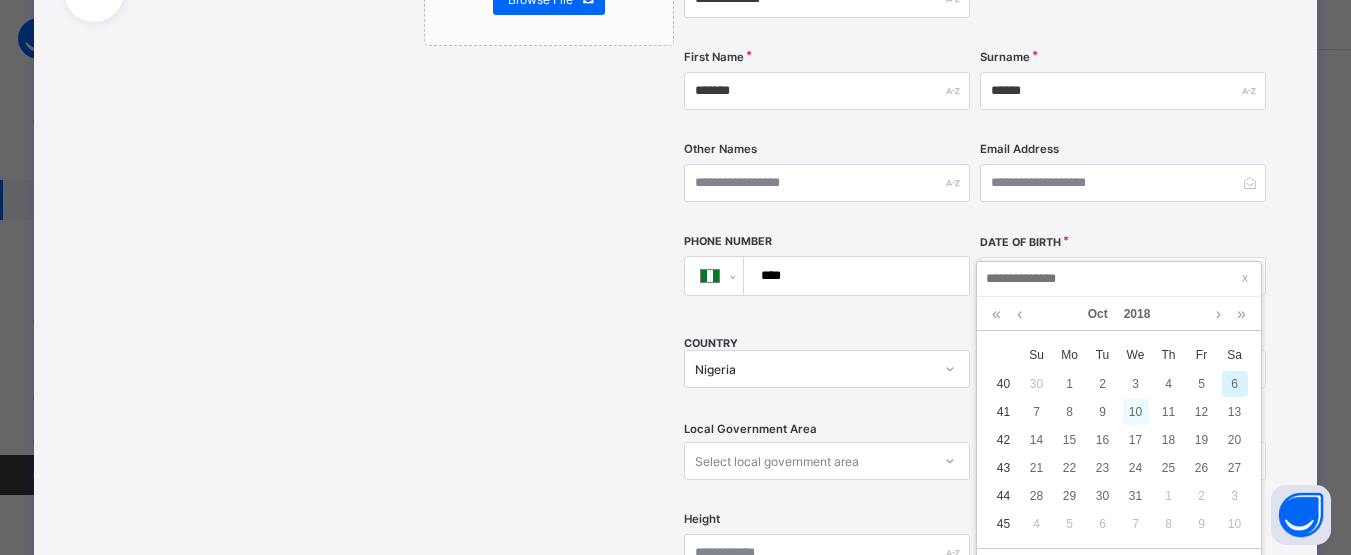 click on "10" at bounding box center (1136, 412) 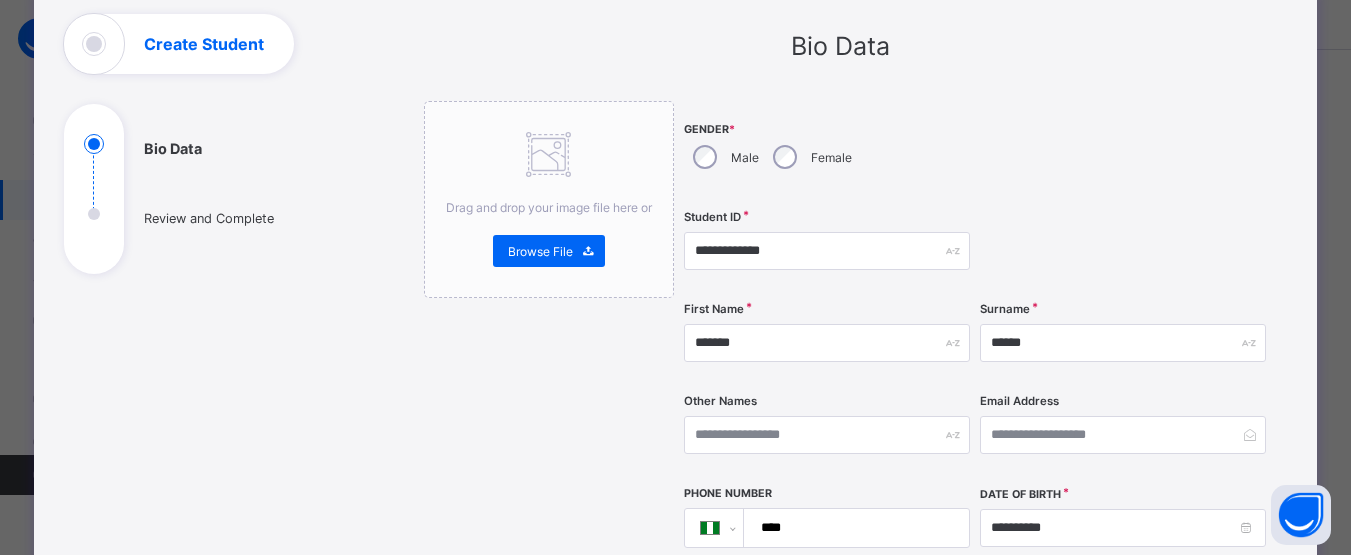 scroll, scrollTop: 116, scrollLeft: 0, axis: vertical 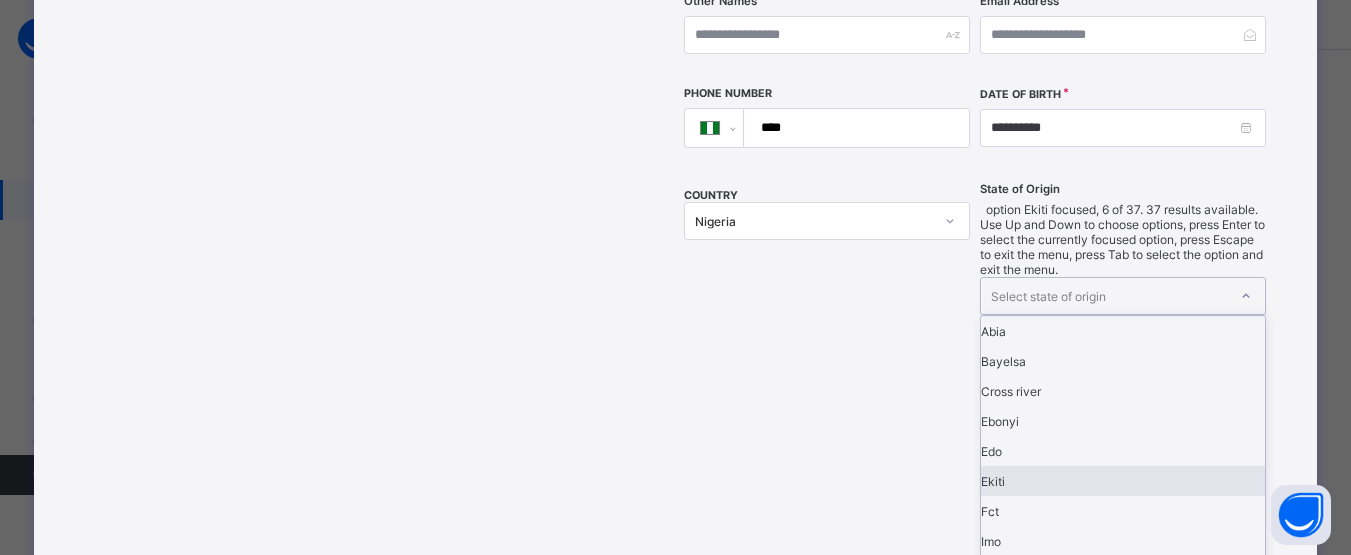 click on "option [LOCATION] focused, 6 of 37. 37 results available. Use Up and Down to choose options, press Enter to select the currently focused option, press Escape to exit the menu, press Tab to select the option and exit the menu. Select state of origin Abia Bayelsa Cross river Ebonyi Edo Ekiti Fct Imo Katsina Kwara Ogun Osun Oyo Sokoto Gombe Jigawa Nassarawa Ondo Zamfara Akwa ibom Anambra Kebbi Kaduna Kano Adamawa Enugu Lagos Bauchi Benue Borno Delta Kogi Niger Plateau Rivers Taraba Yobe" at bounding box center [1123, 814] 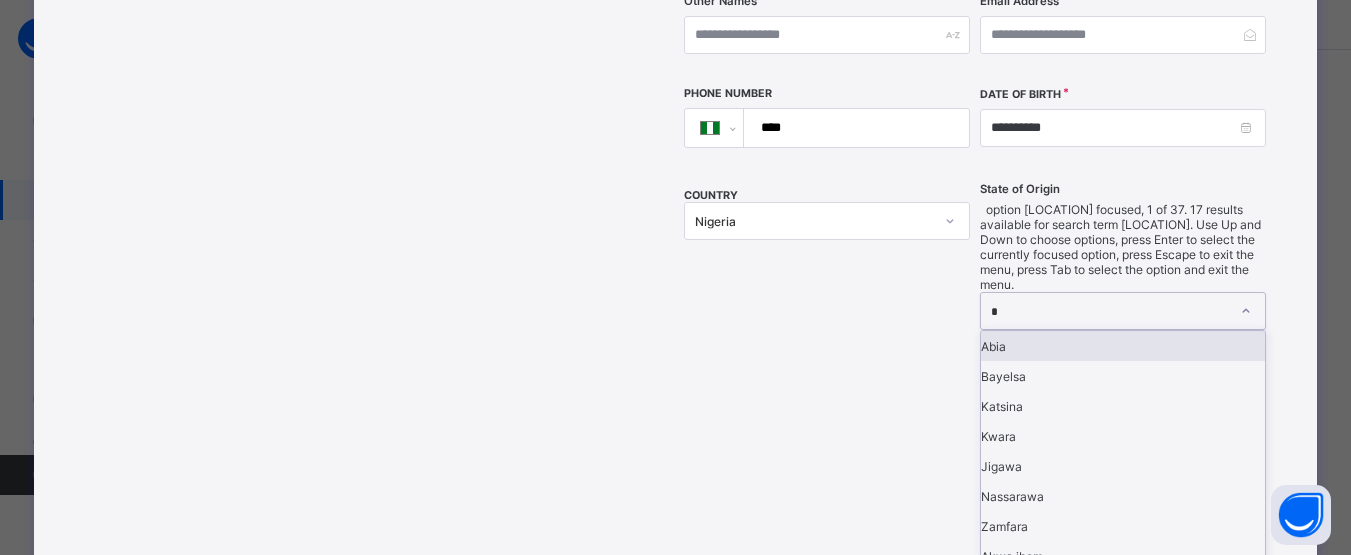 type on "**" 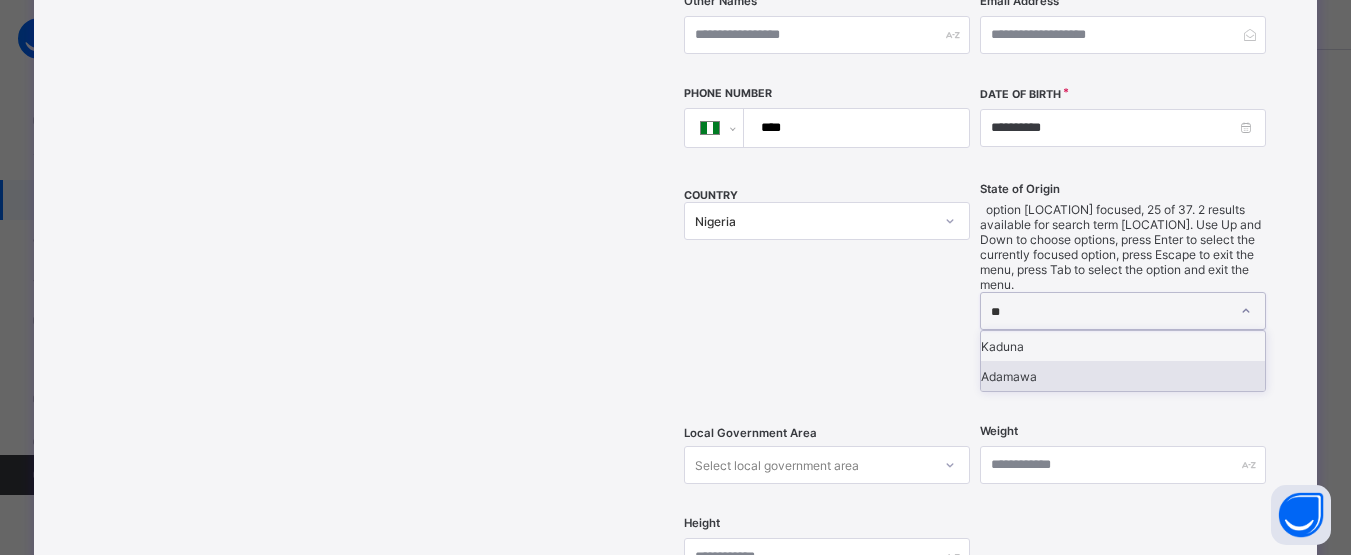 click on "Adamawa" at bounding box center (1123, 376) 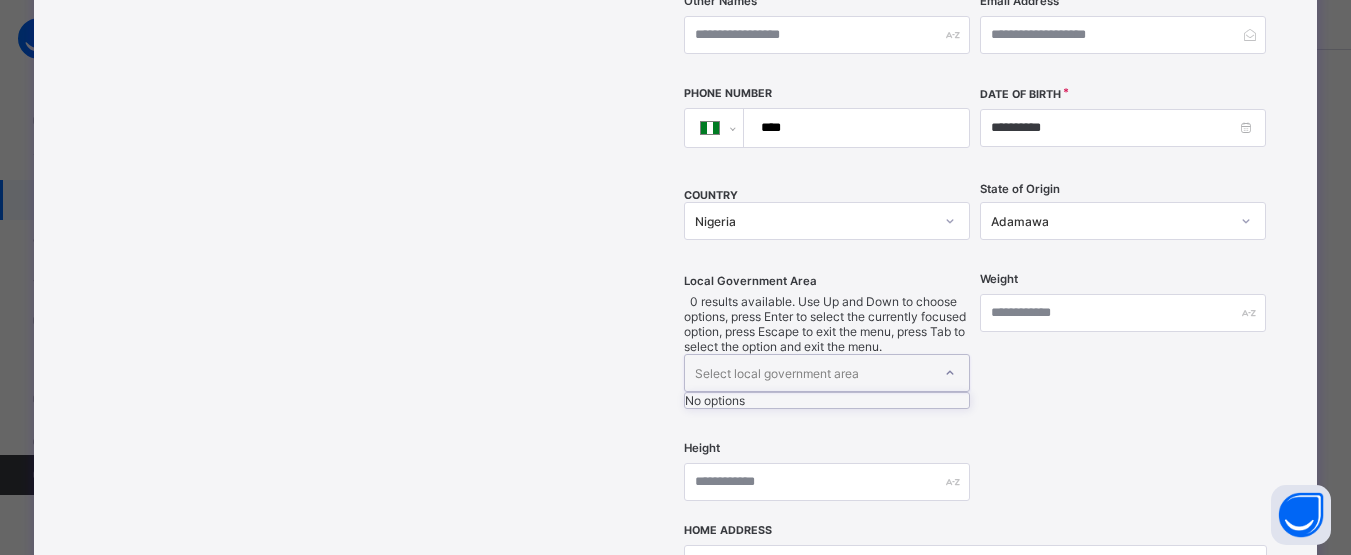 click on "Select local government area" at bounding box center (808, 373) 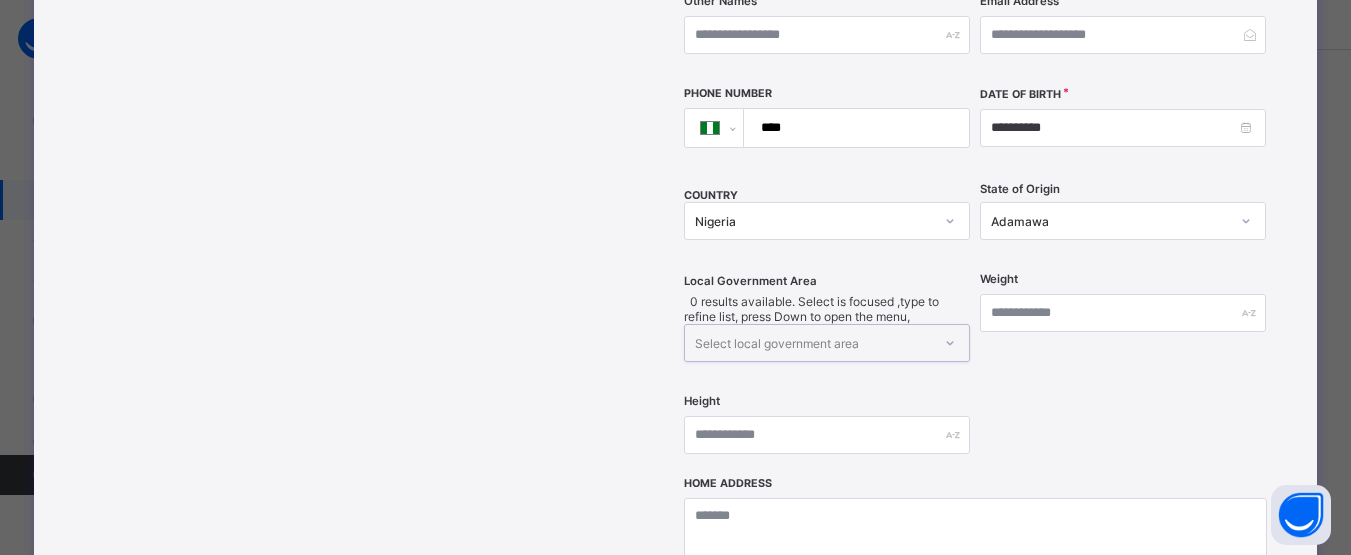 click on "Select local government area" at bounding box center [808, 343] 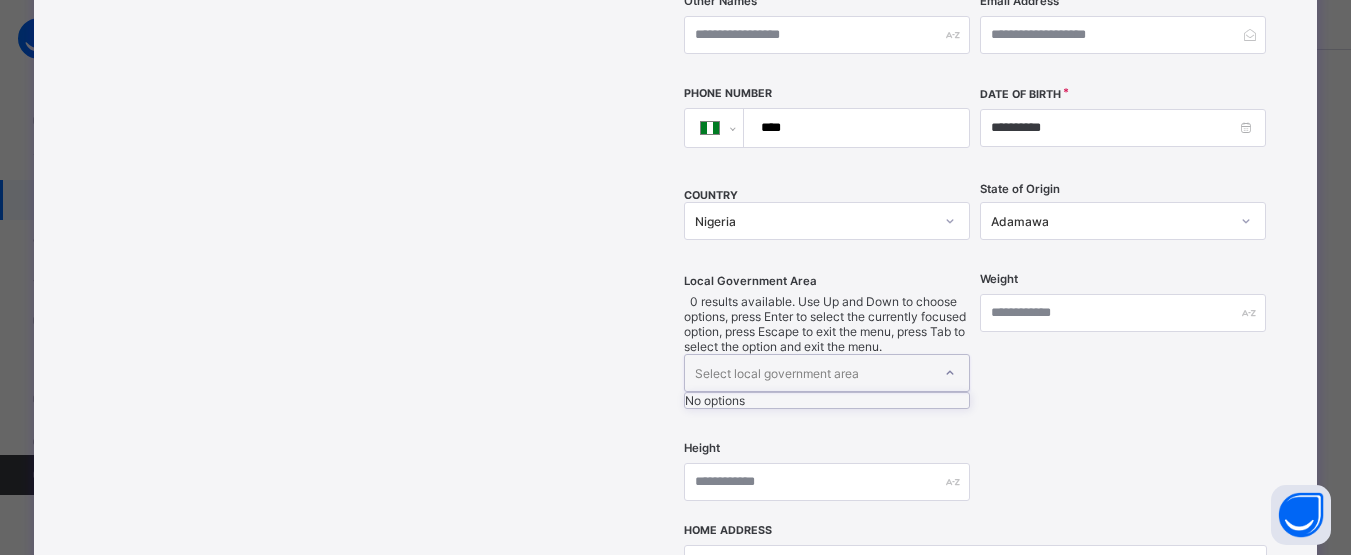 click on "Select local government area" at bounding box center (808, 373) 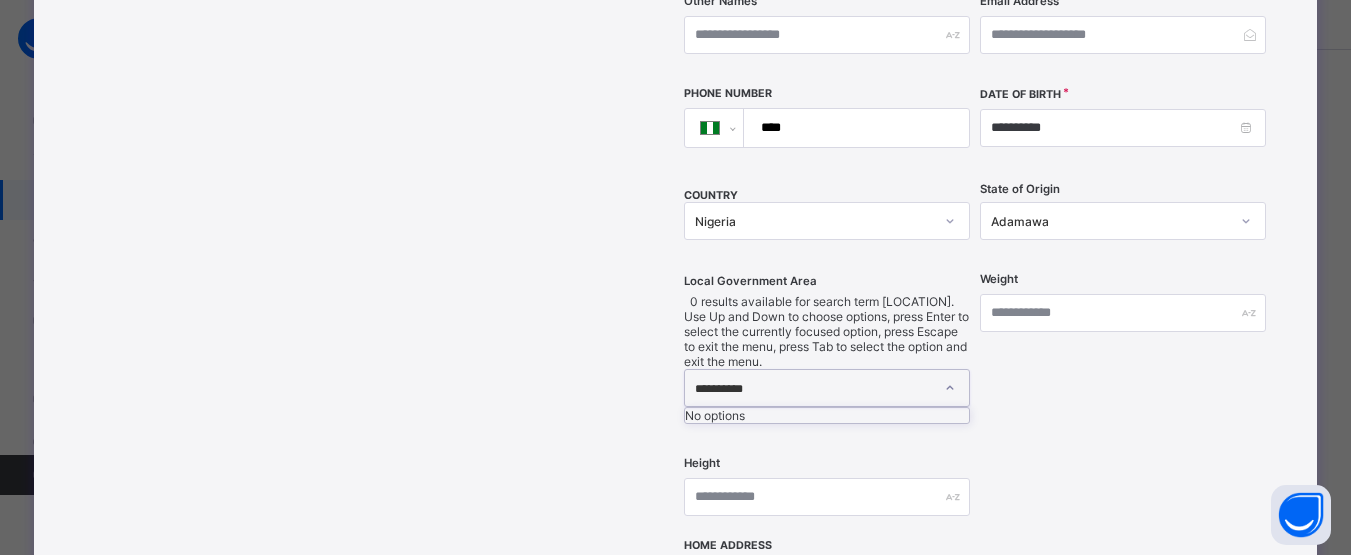 type on "**********" 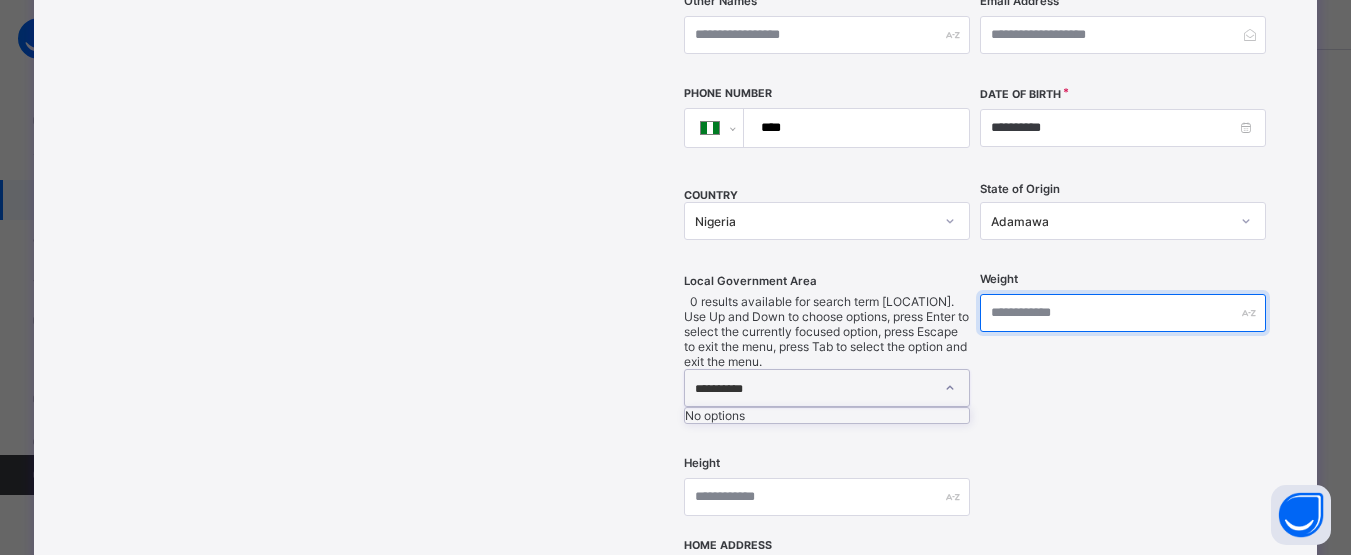 type 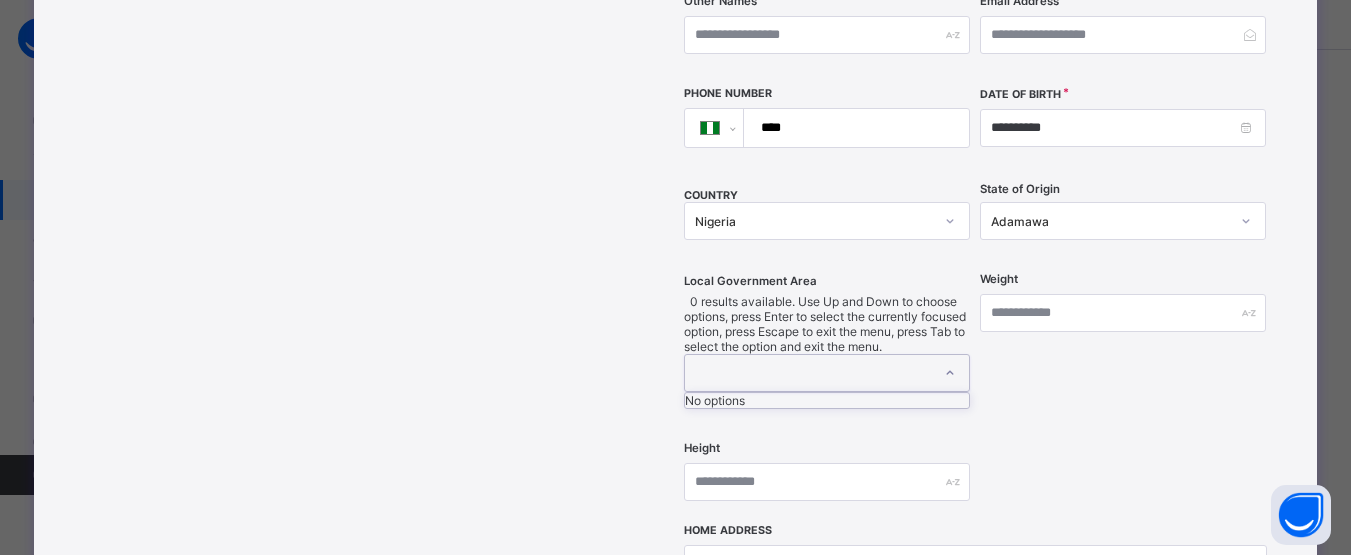 click at bounding box center [950, 373] 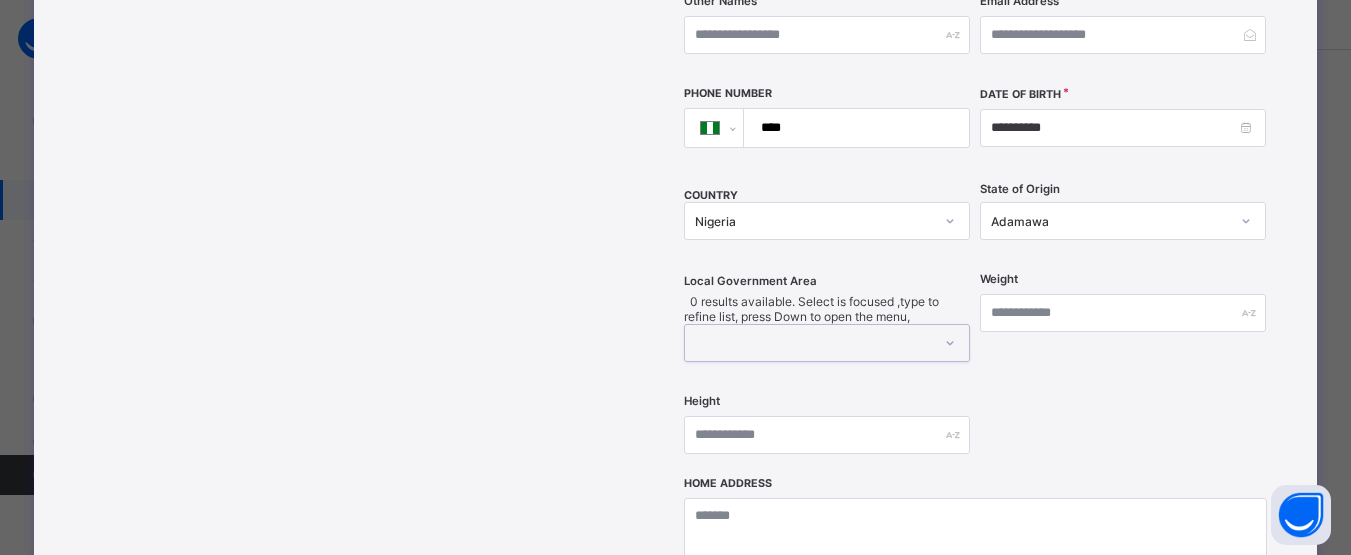 click at bounding box center [950, 343] 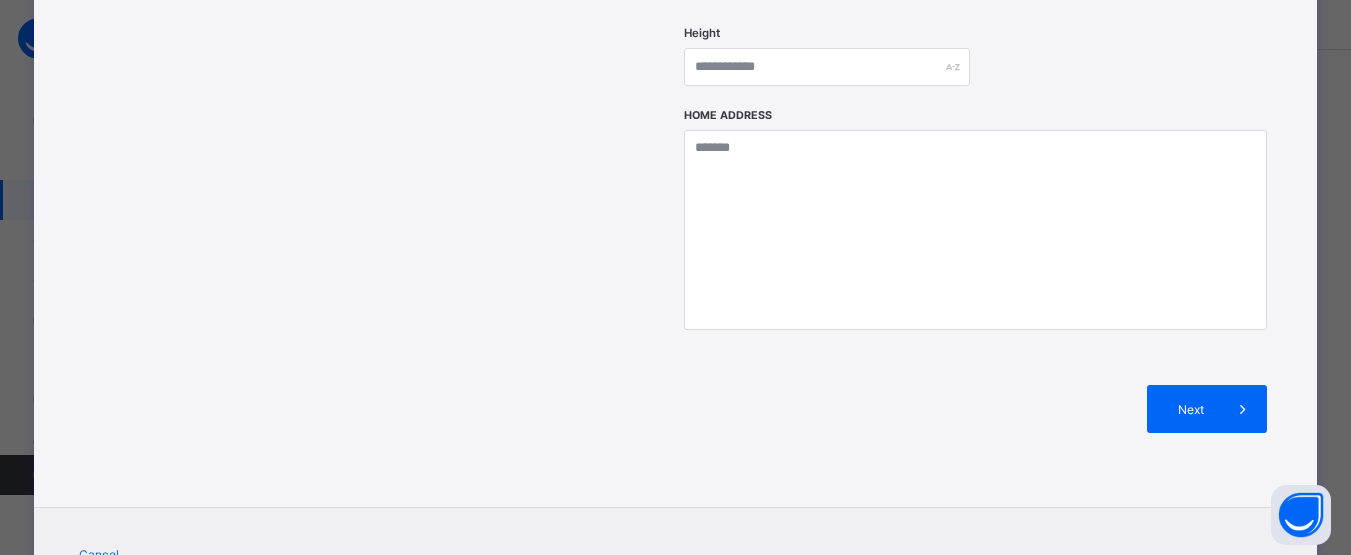 scroll, scrollTop: 890, scrollLeft: 0, axis: vertical 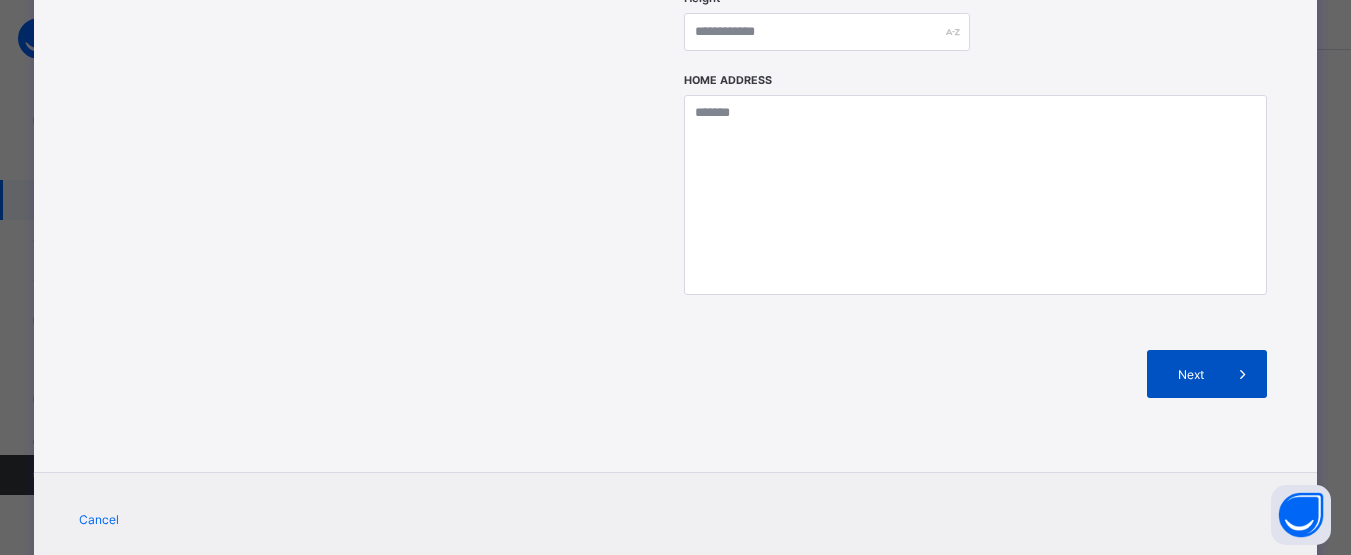click at bounding box center (1243, 374) 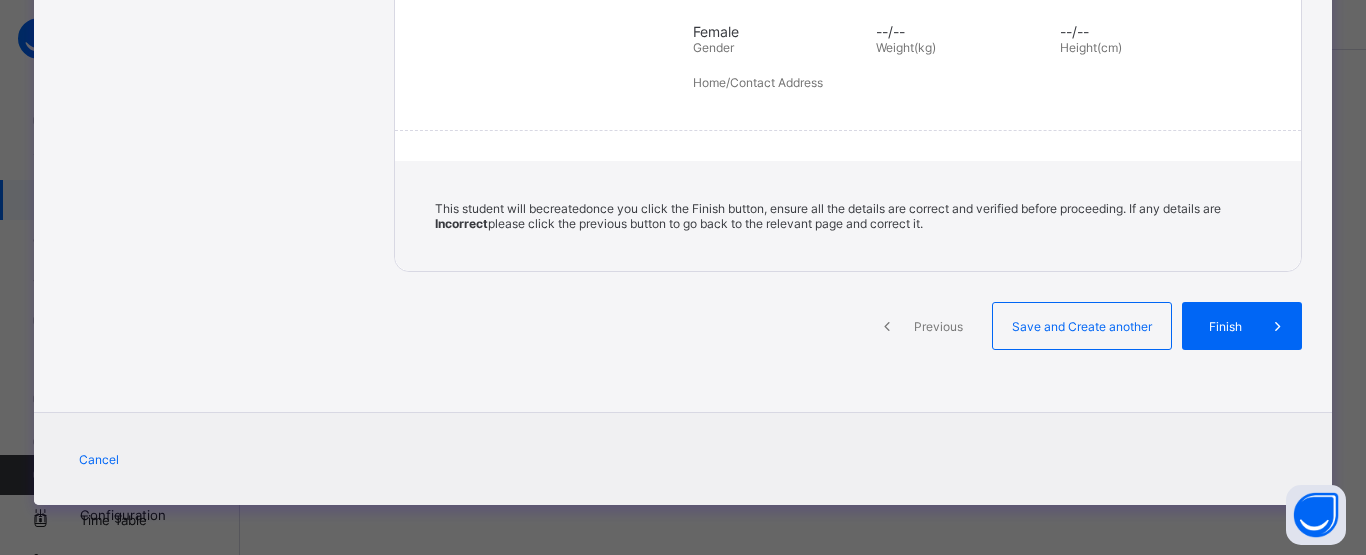 scroll, scrollTop: 446, scrollLeft: 0, axis: vertical 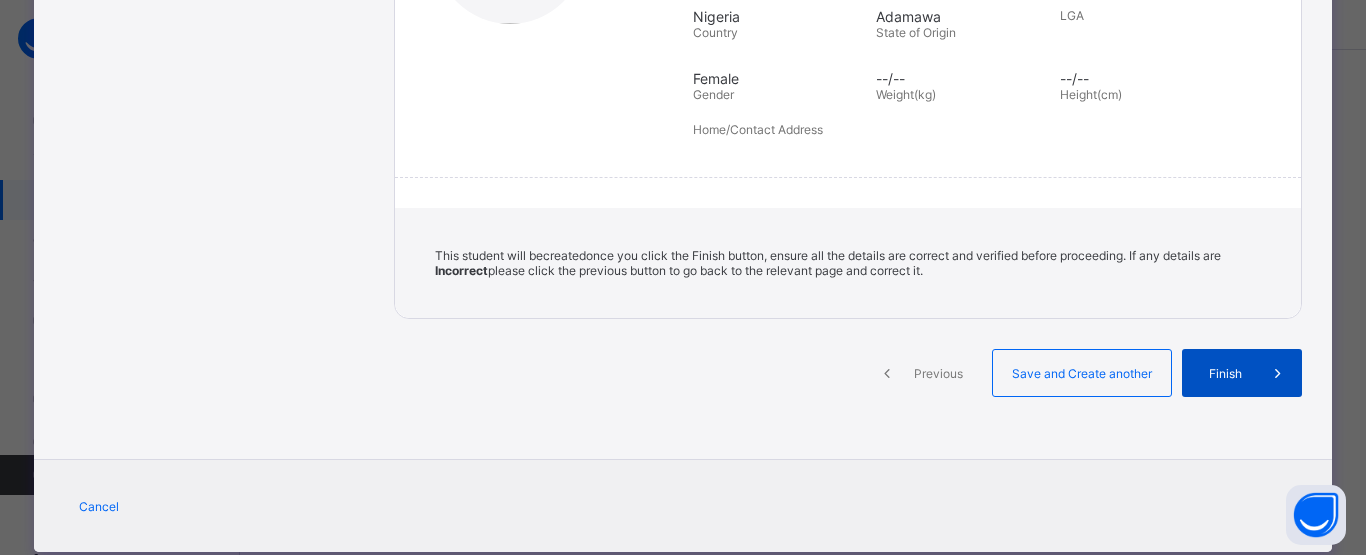 click on "Finish" at bounding box center [1225, 373] 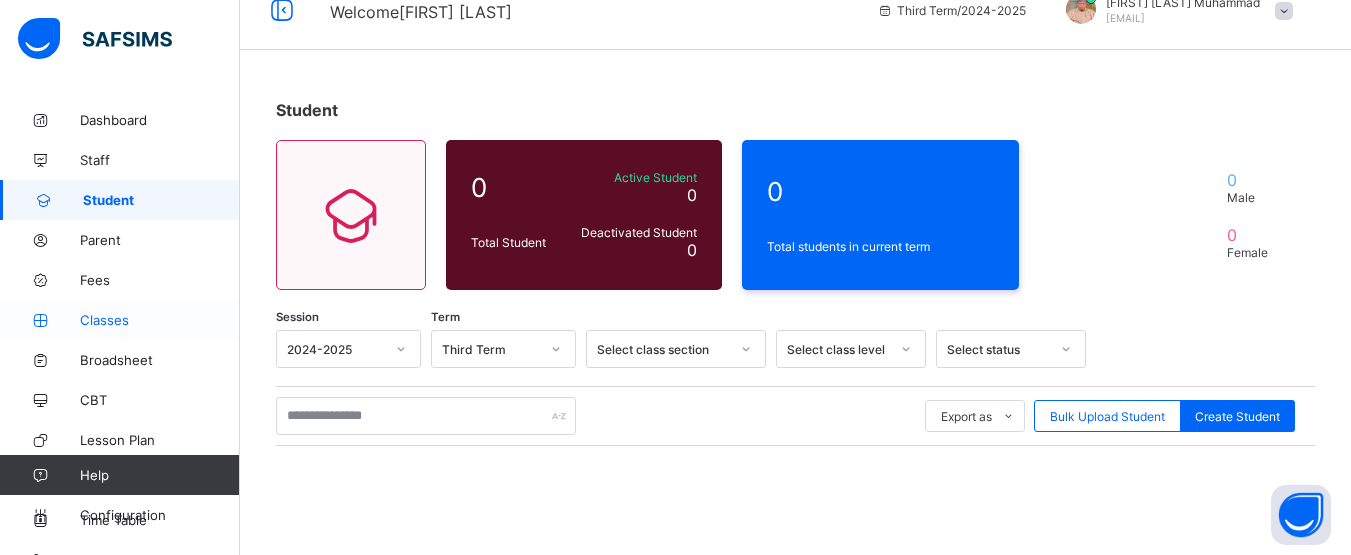 click on "Classes" at bounding box center (120, 320) 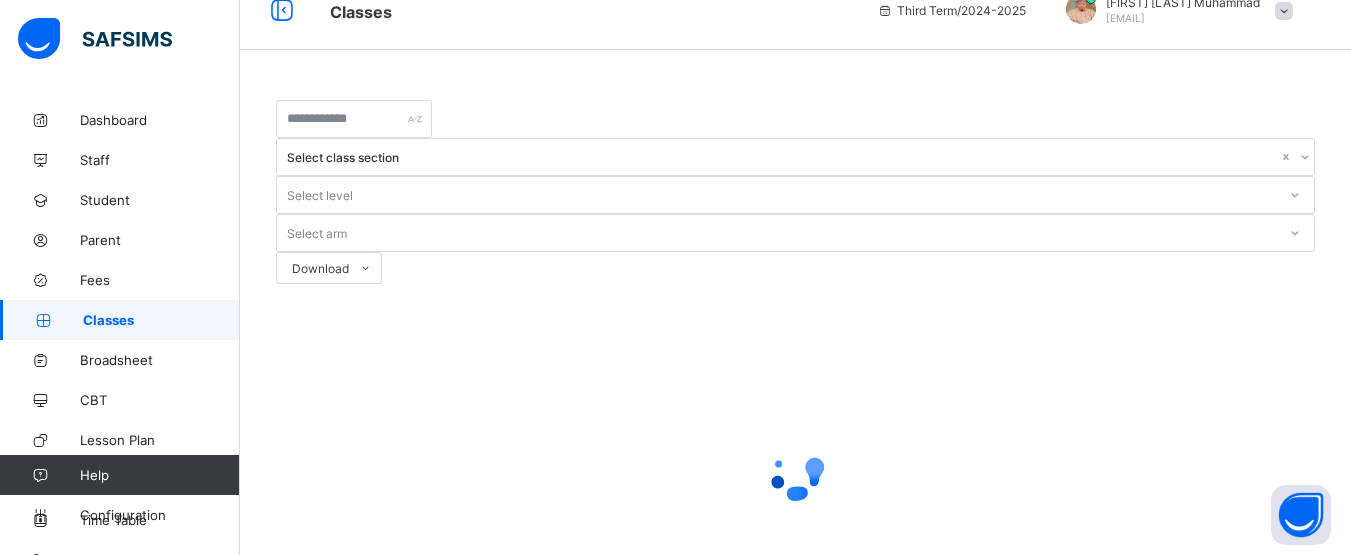 scroll, scrollTop: 0, scrollLeft: 0, axis: both 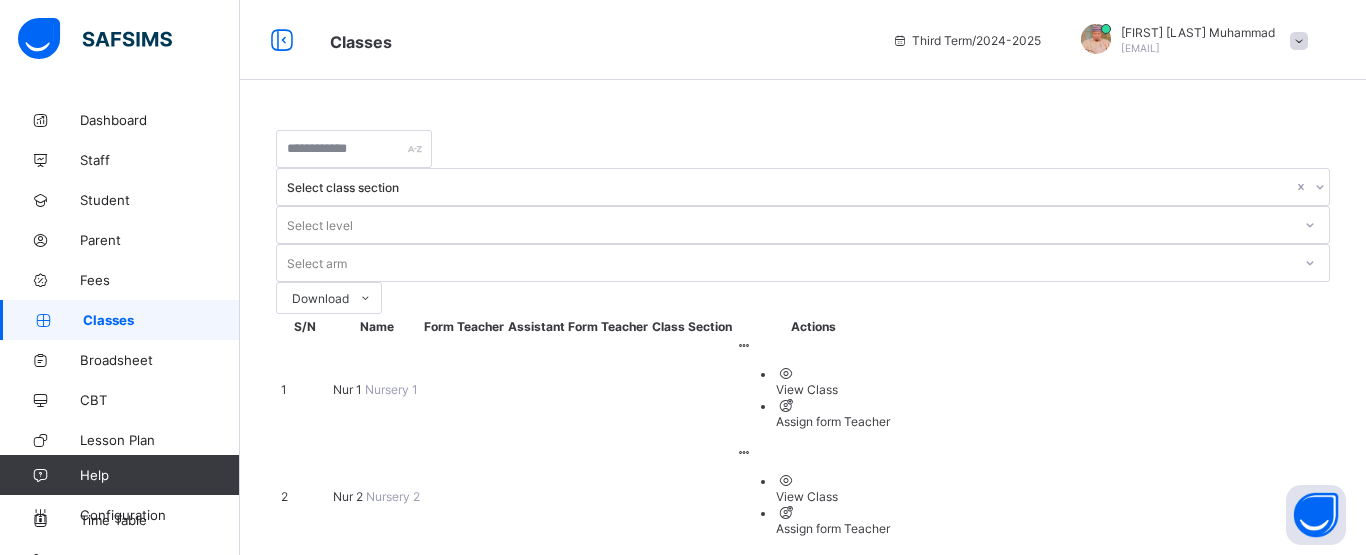 click on "View Class" at bounding box center (833, 603) 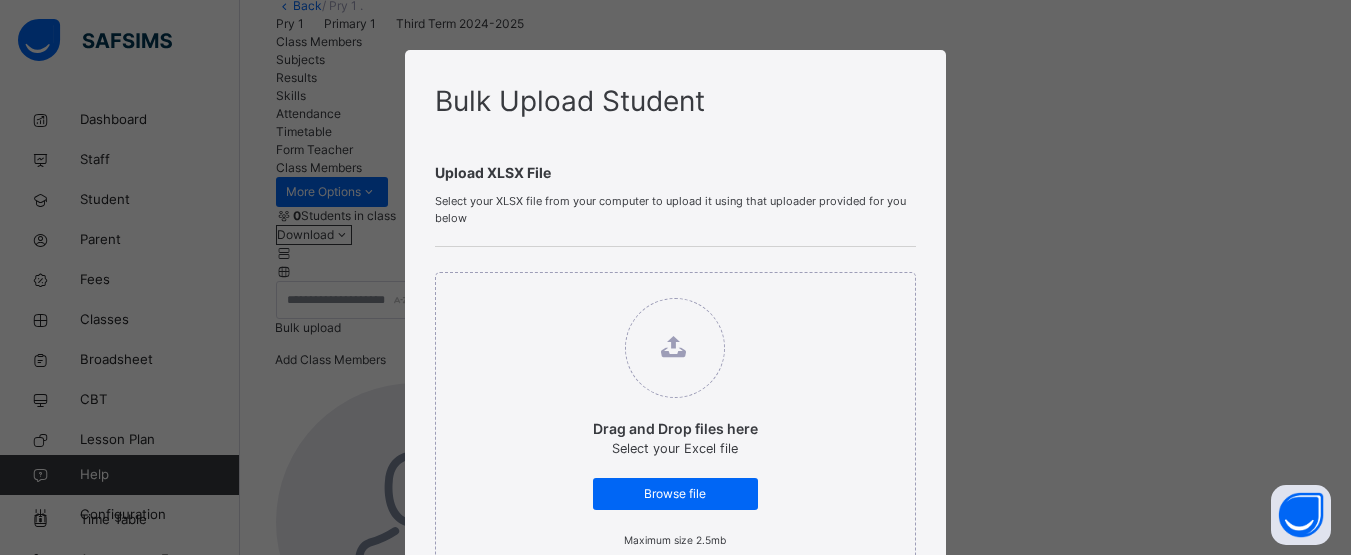 scroll, scrollTop: 138, scrollLeft: 0, axis: vertical 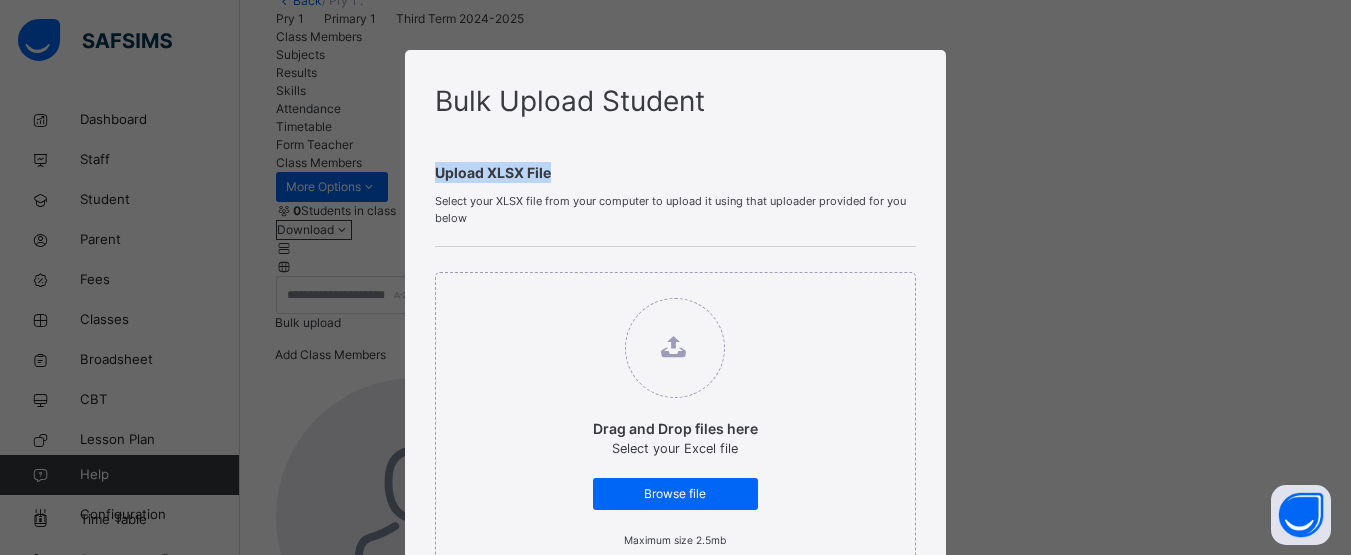 drag, startPoint x: 919, startPoint y: 132, endPoint x: 915, endPoint y: 100, distance: 32.24903 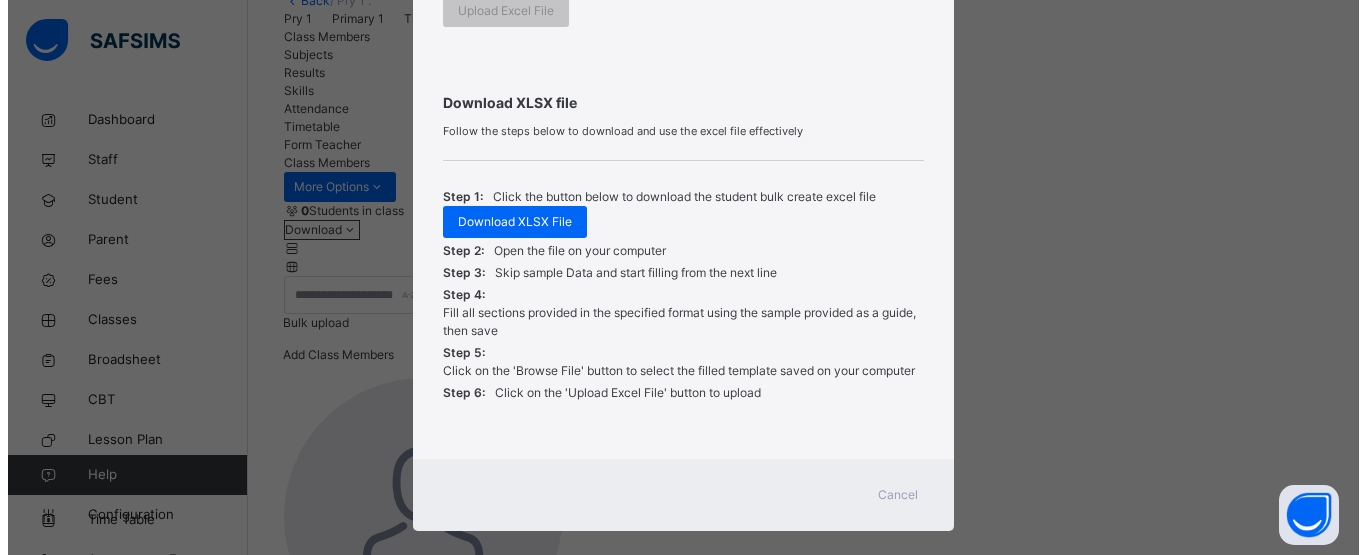 scroll, scrollTop: 614, scrollLeft: 0, axis: vertical 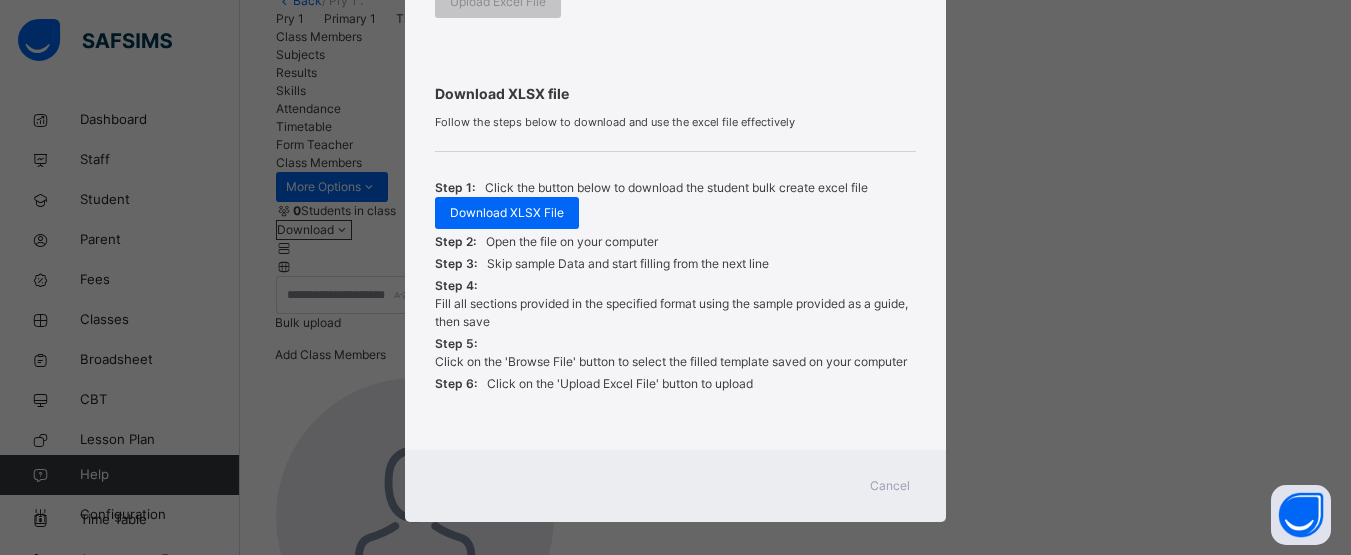 click on "Cancel" at bounding box center (890, 486) 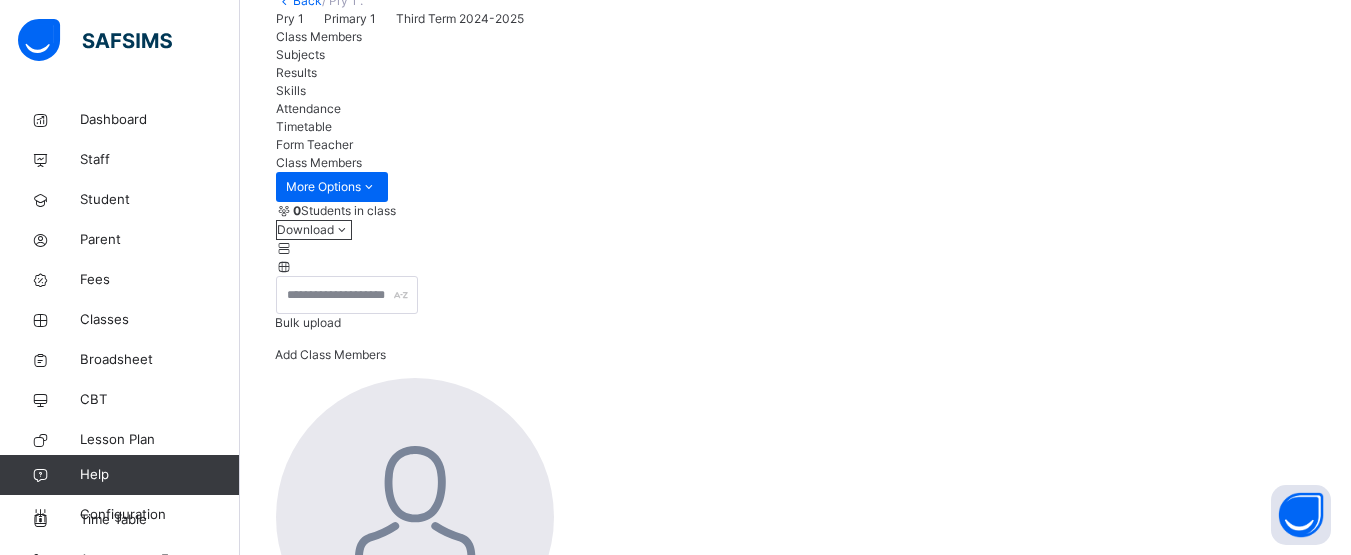 click on "Add Class Members" at bounding box center (330, 354) 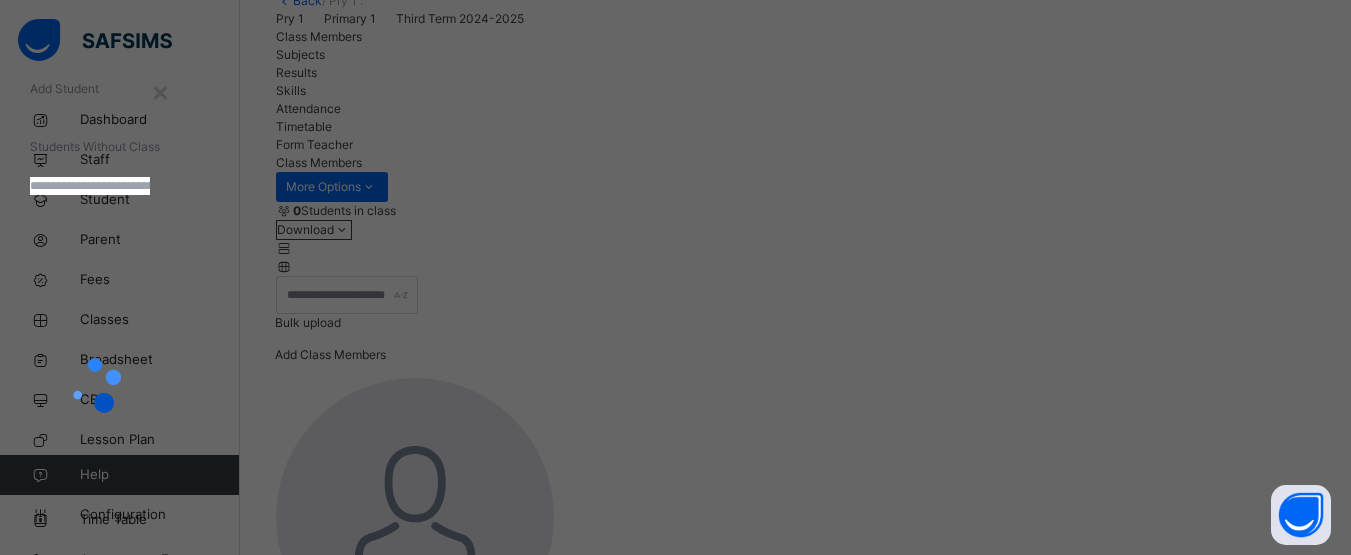 click at bounding box center [90, 186] 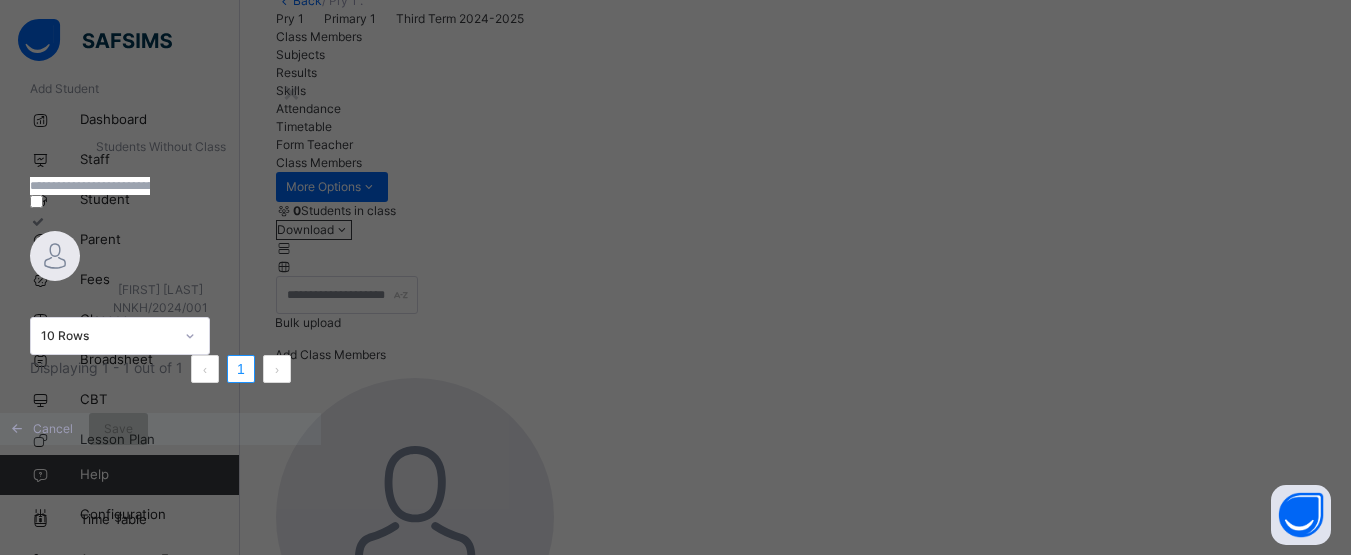 type on "*" 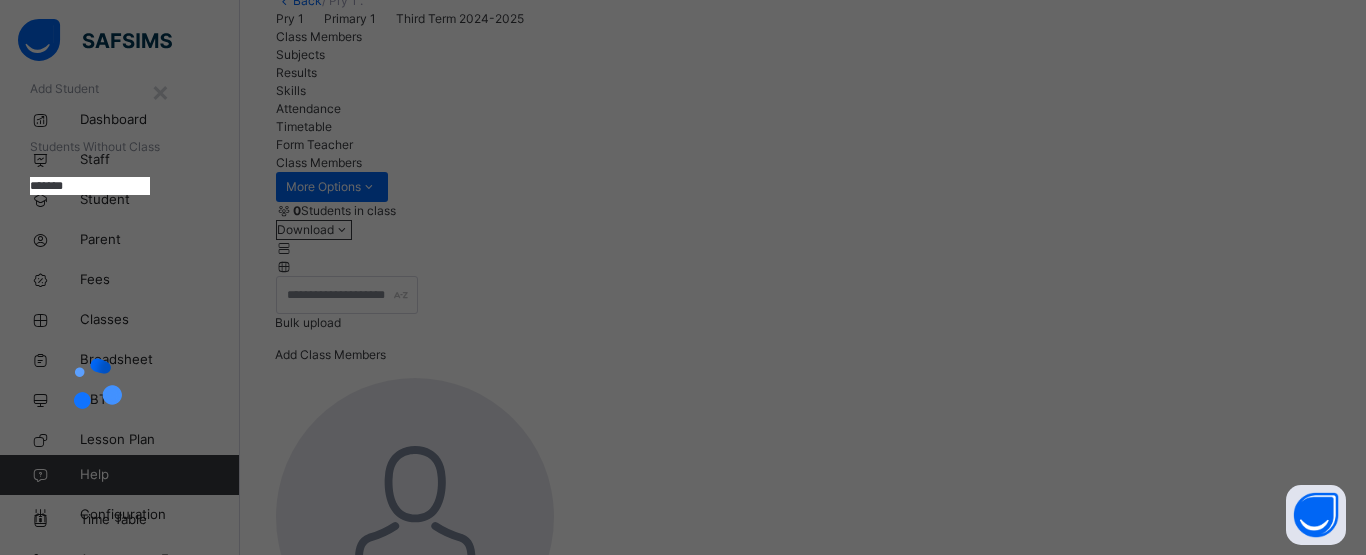 type on "*******" 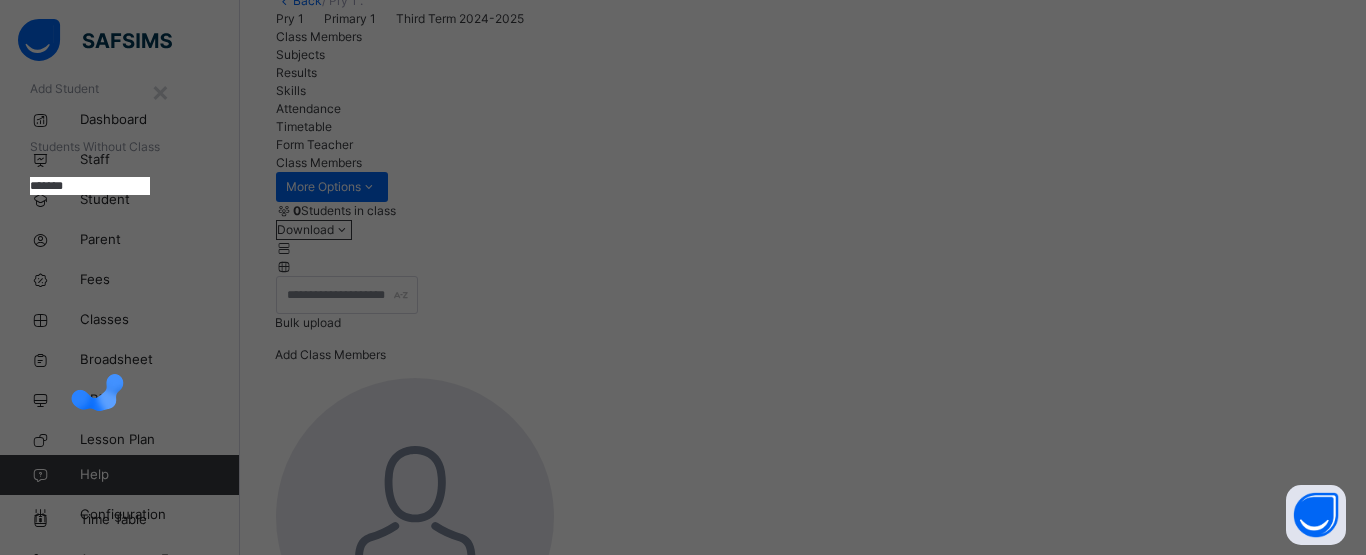 click at bounding box center (95, 385) 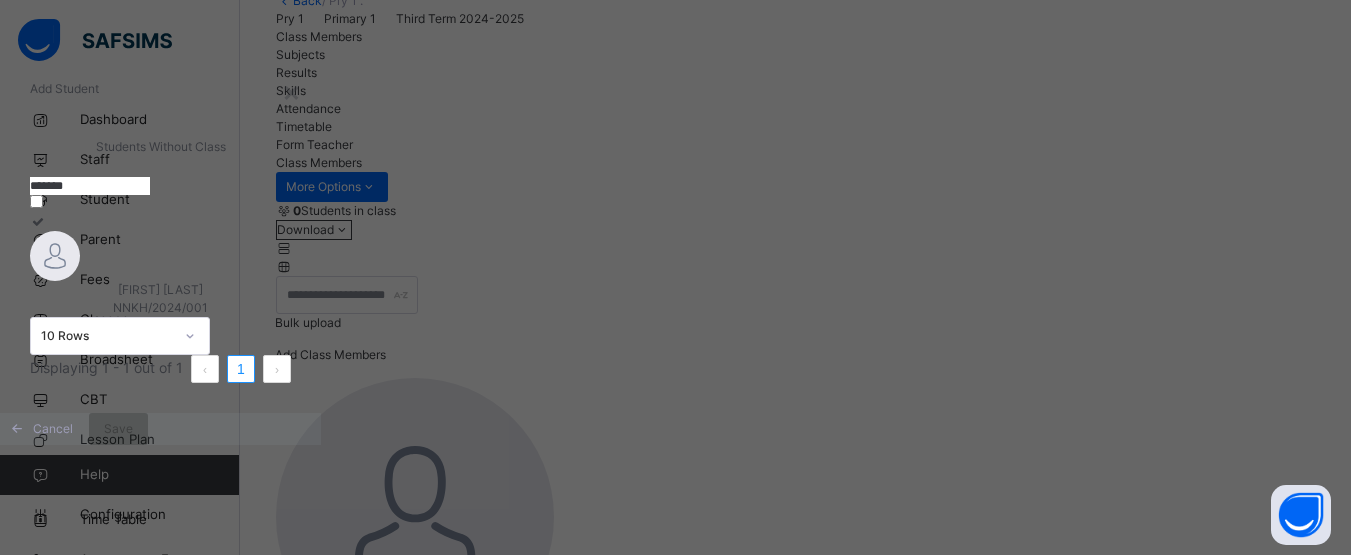 click on "[FIRST] [LAST]" at bounding box center (160, 289) 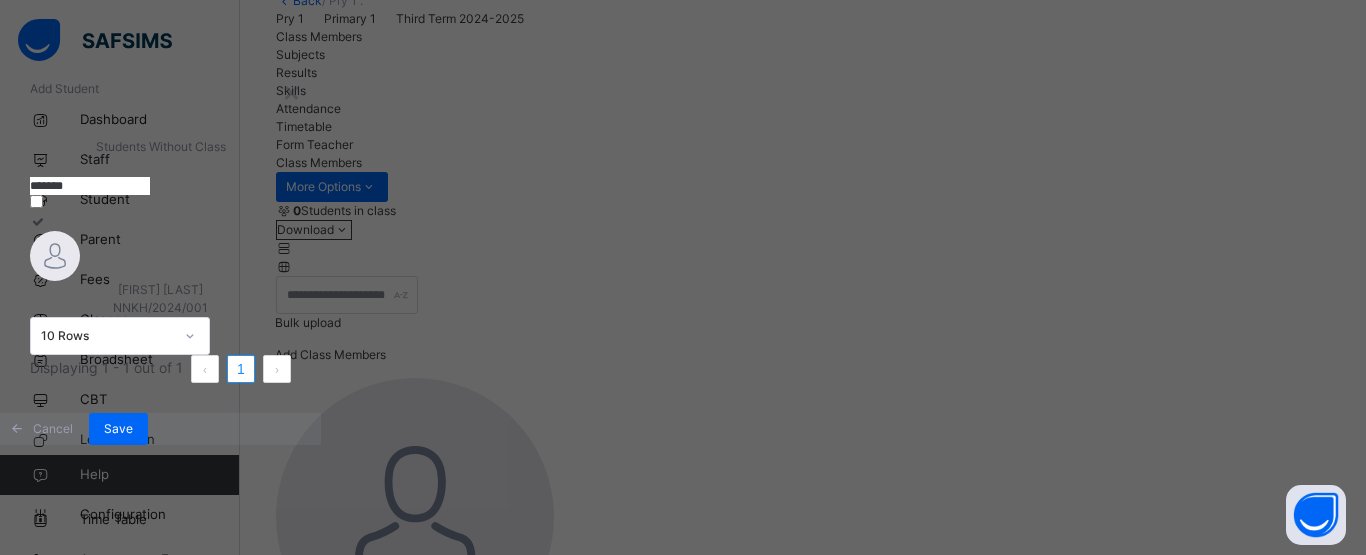 click on "[FIRST] [LAST] [ID]" at bounding box center (160, 256) 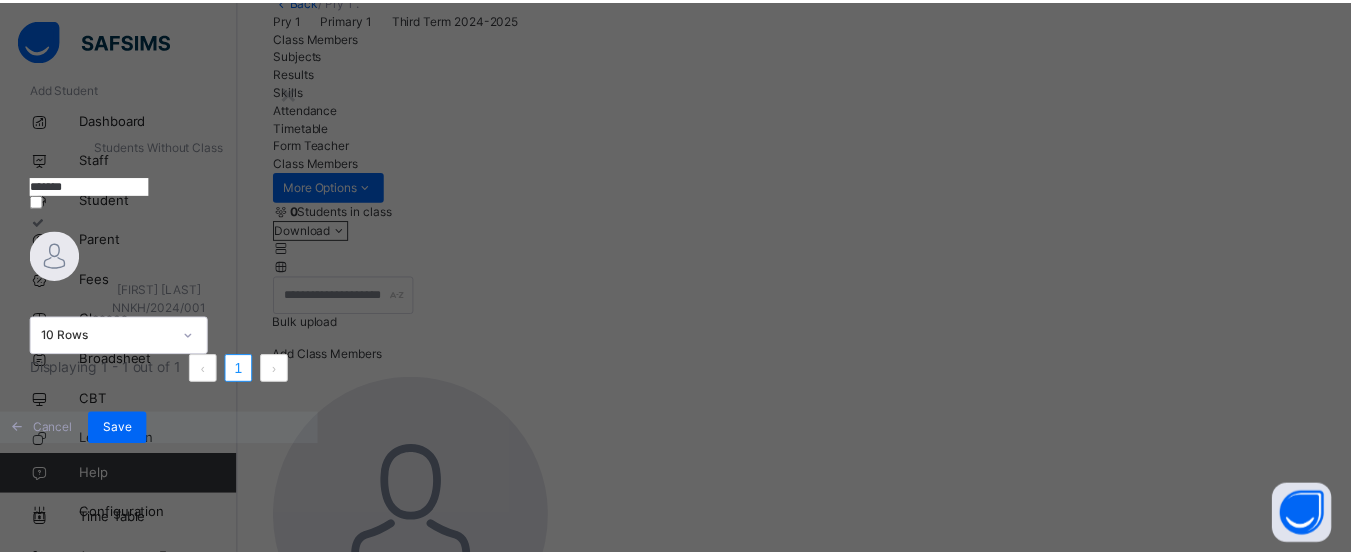 scroll, scrollTop: 151, scrollLeft: 0, axis: vertical 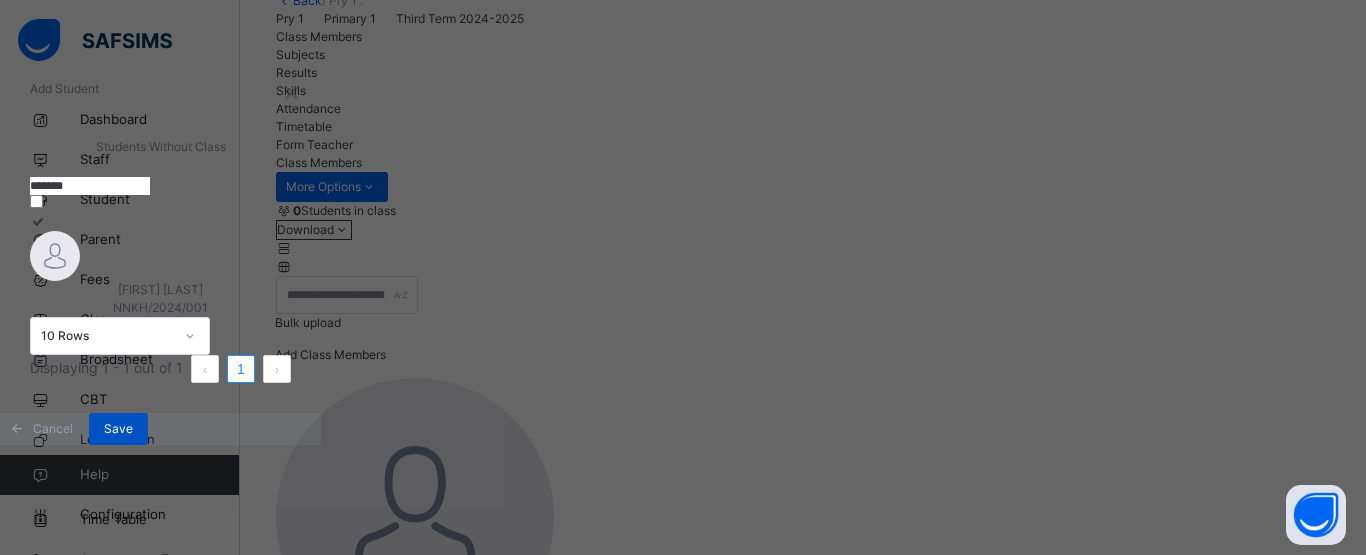 click on "Save" at bounding box center (118, 429) 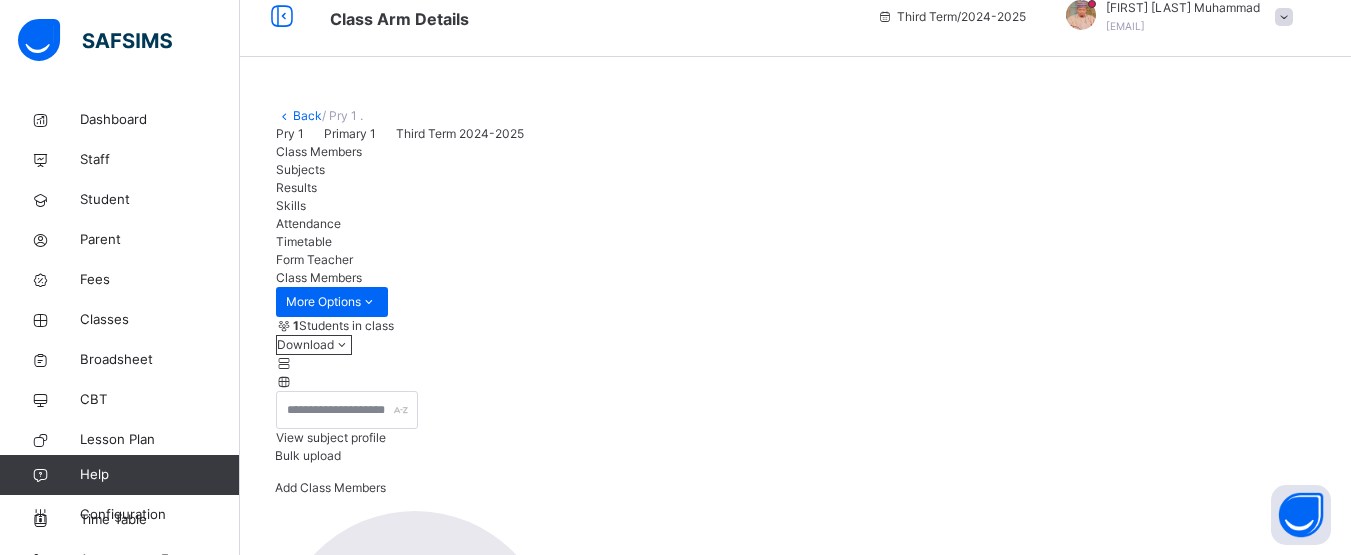 scroll, scrollTop: 138, scrollLeft: 0, axis: vertical 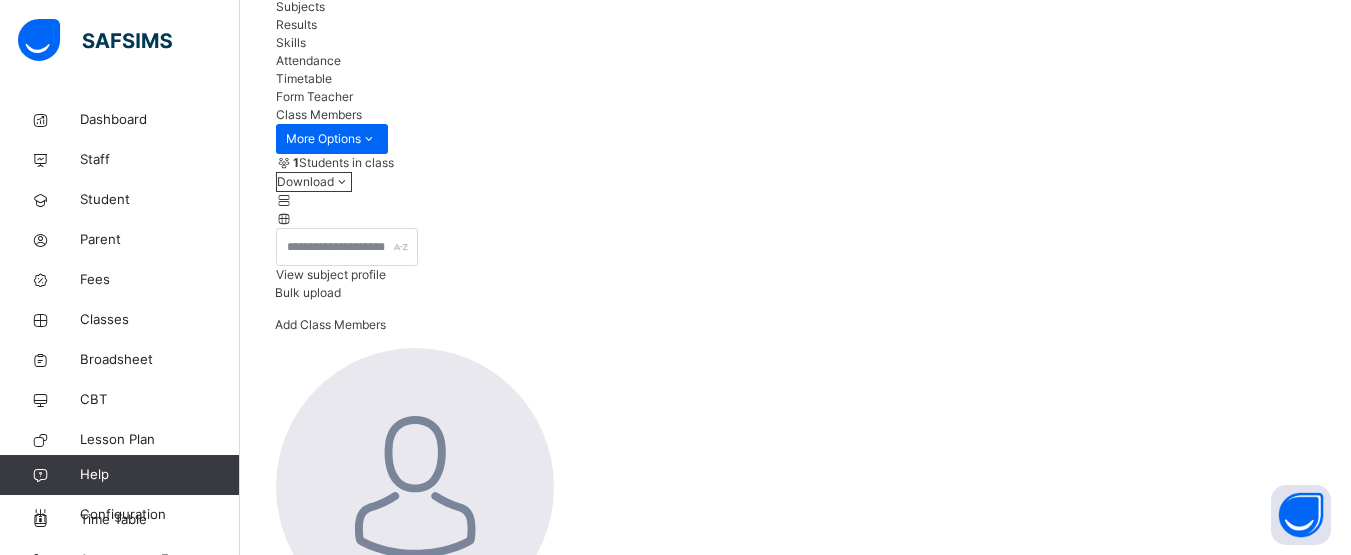 click on "Subjects" at bounding box center [300, 6] 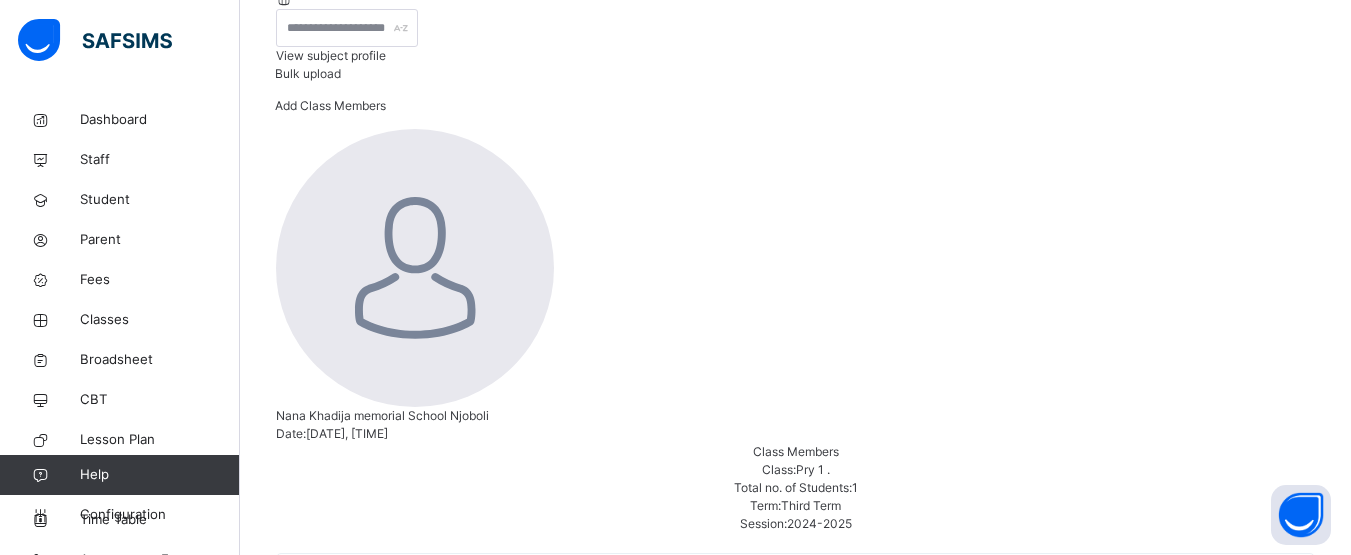 scroll, scrollTop: 401, scrollLeft: 0, axis: vertical 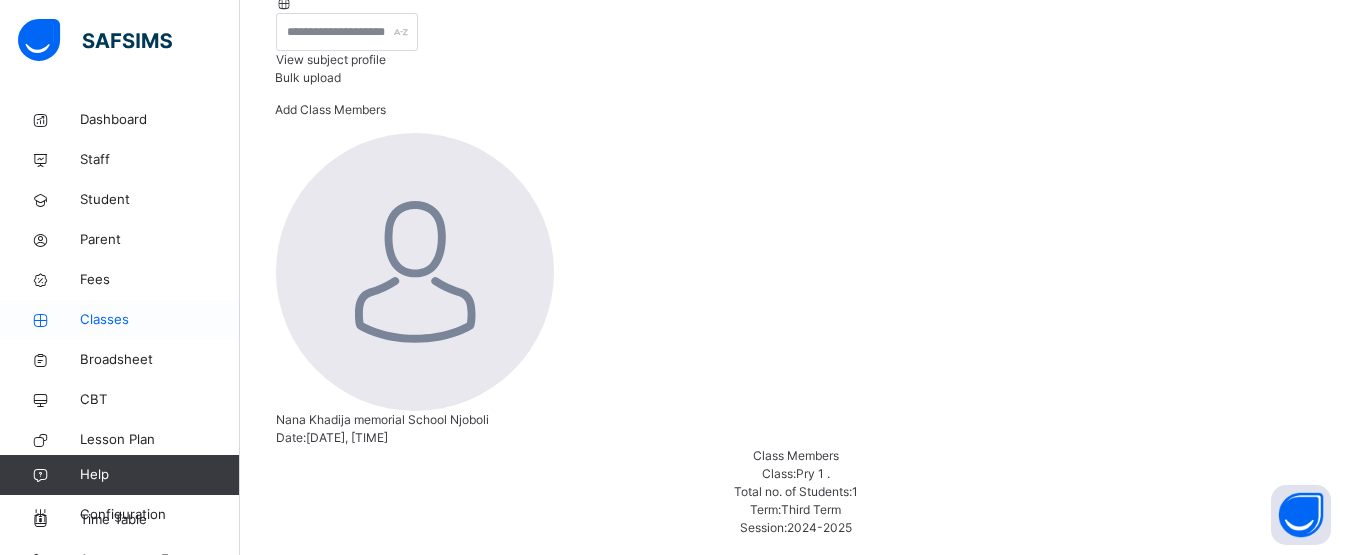 click on "Classes" at bounding box center [160, 320] 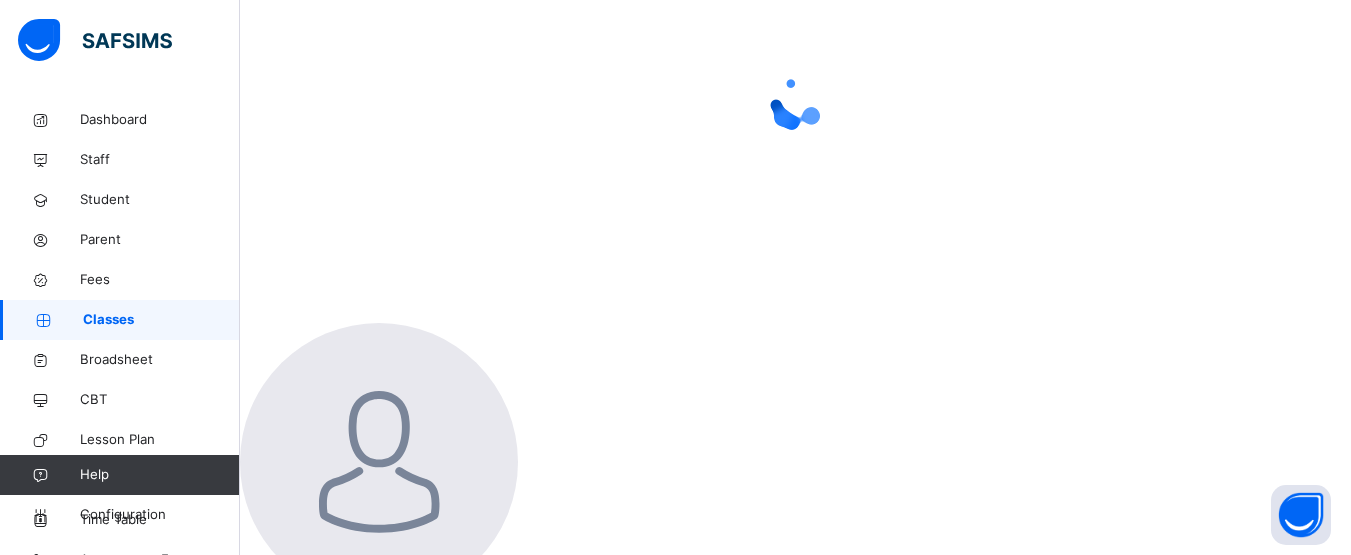 scroll, scrollTop: 0, scrollLeft: 0, axis: both 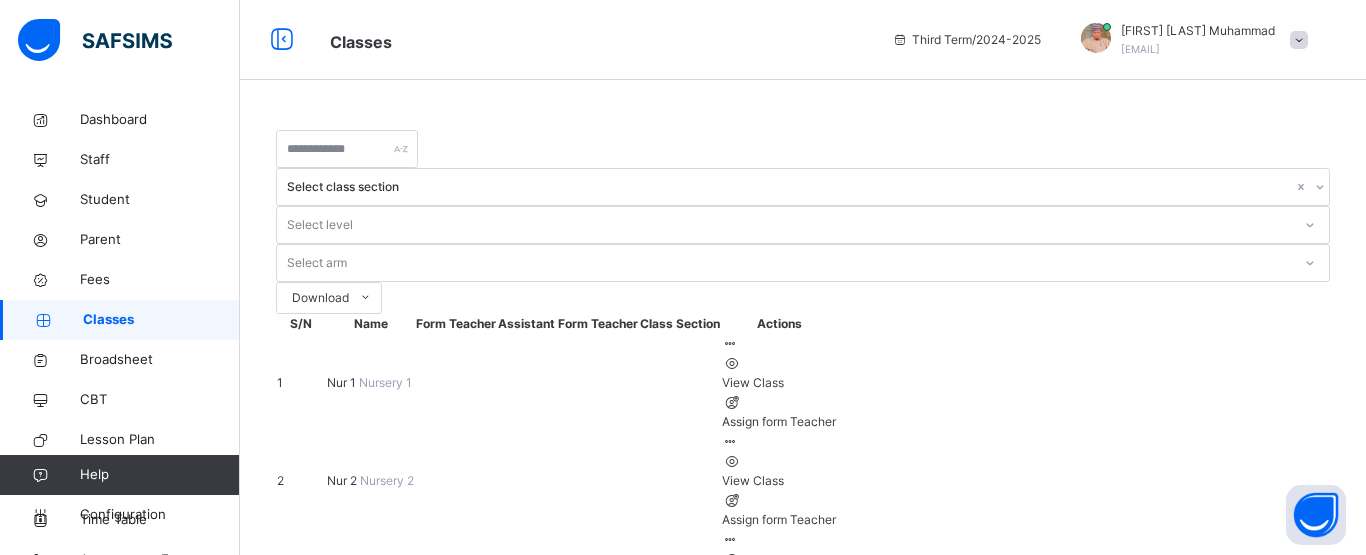 click on "Assign form Teacher" at bounding box center [779, 618] 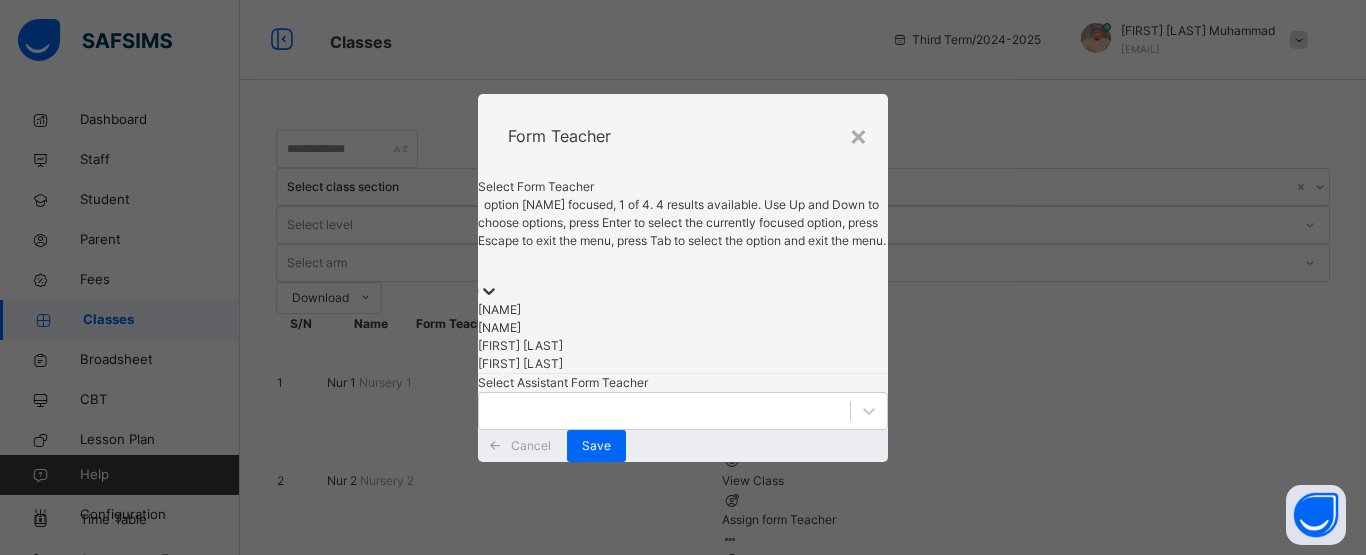 click at bounding box center (489, 291) 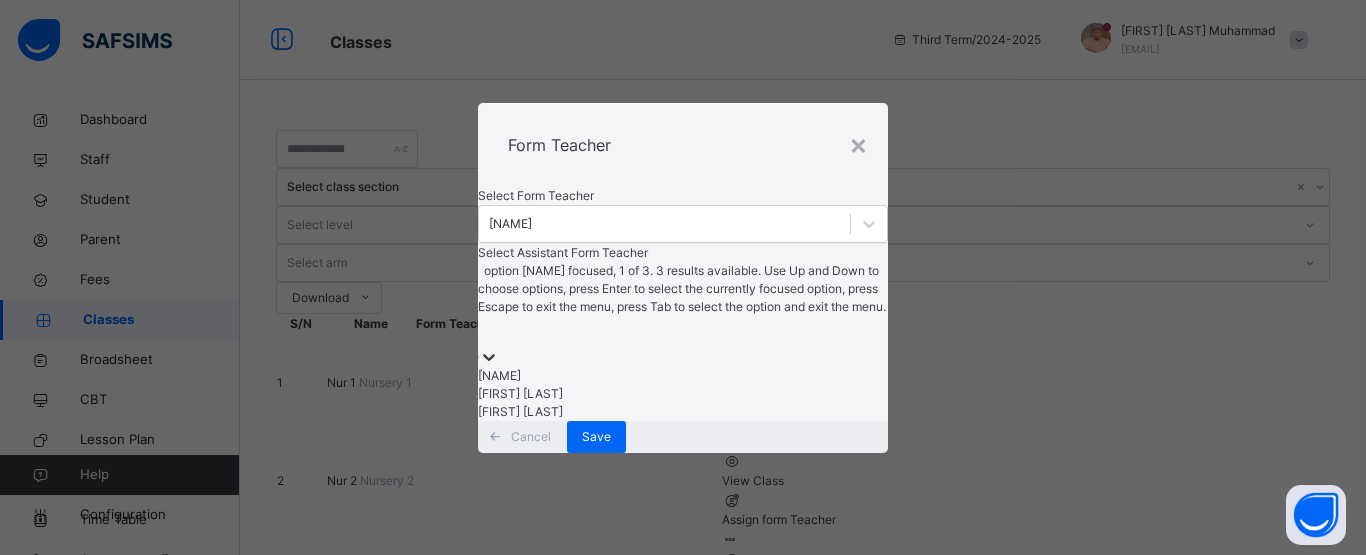 click 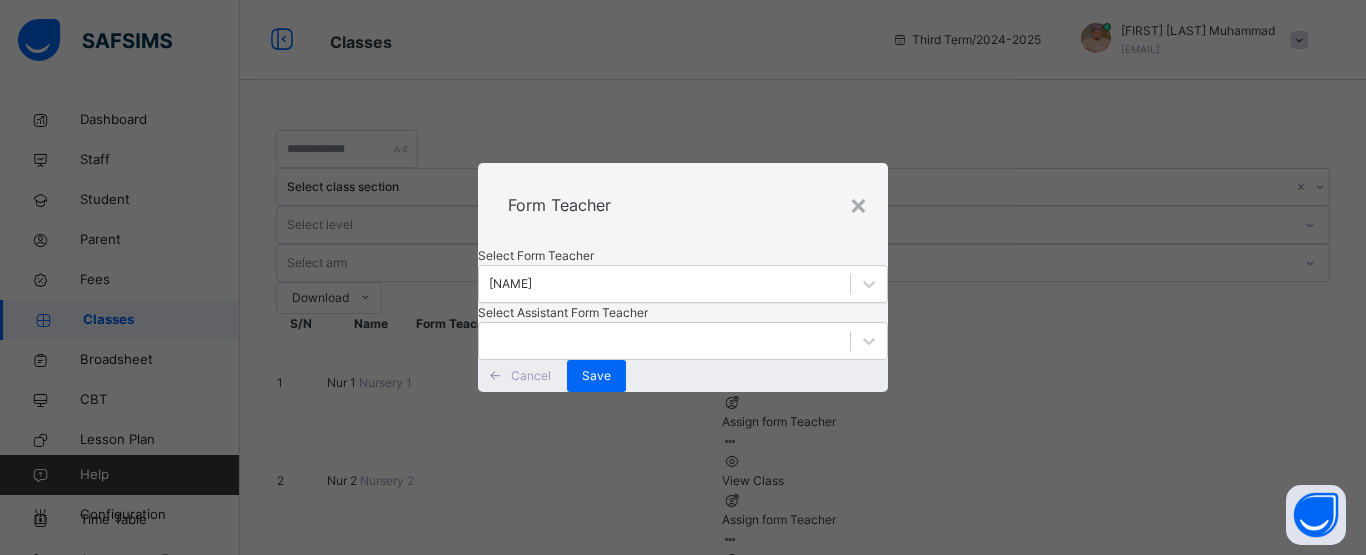 click on "Select Form Teacher [NAME] Select Assistant Form Teacher" at bounding box center [683, 303] 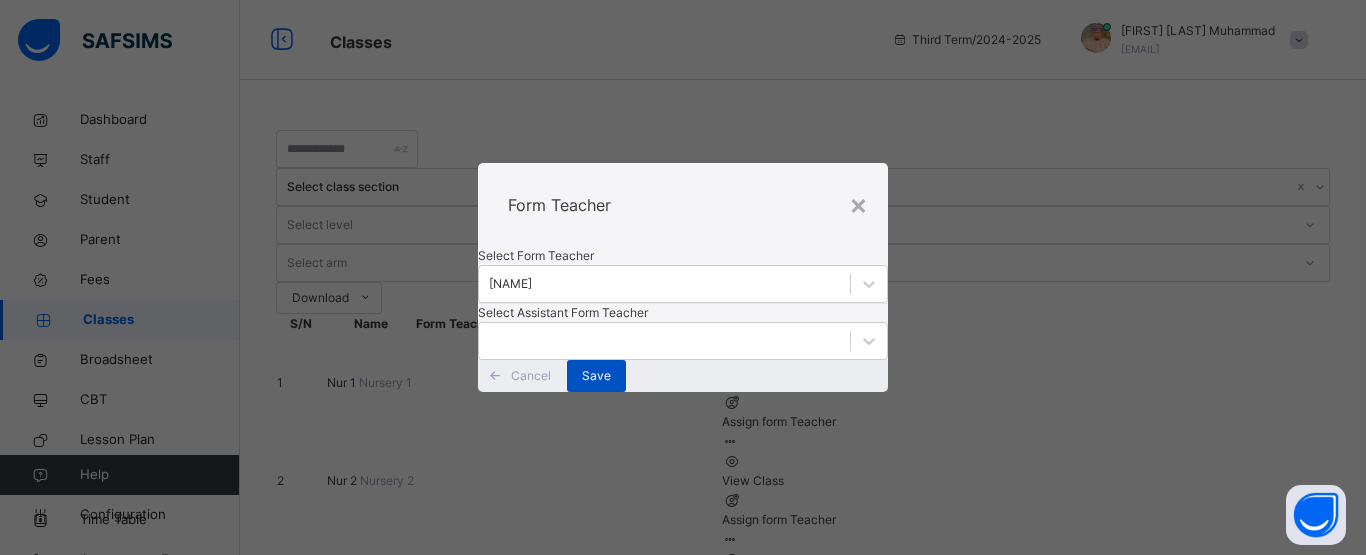 click on "Save" at bounding box center (596, 376) 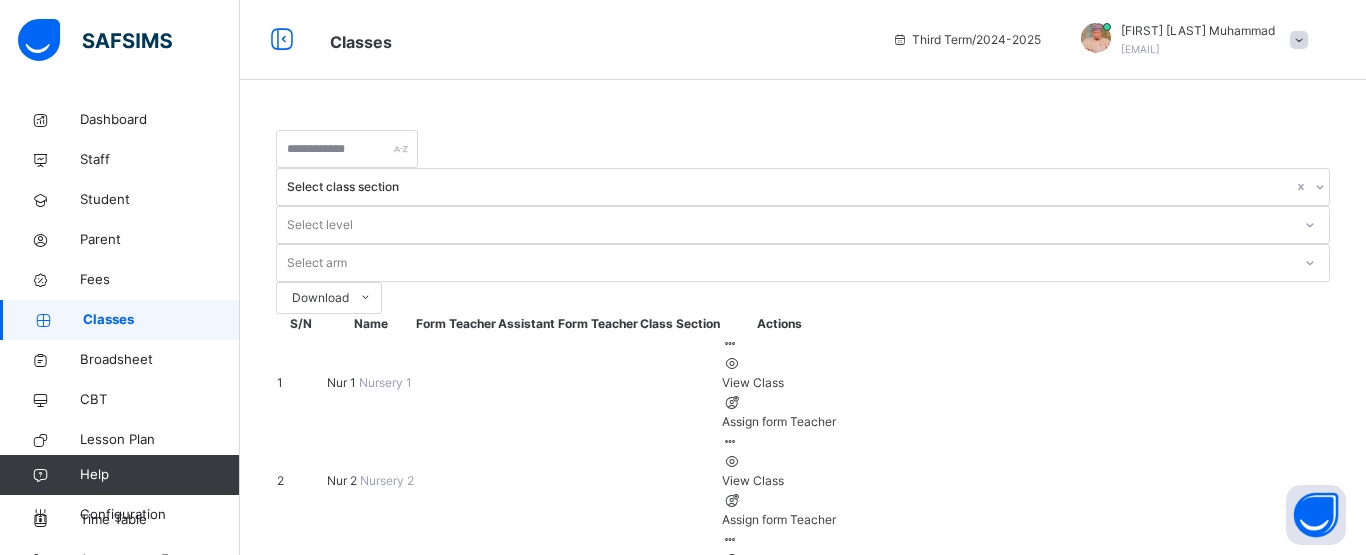 click on "View Class" at bounding box center (779, 579) 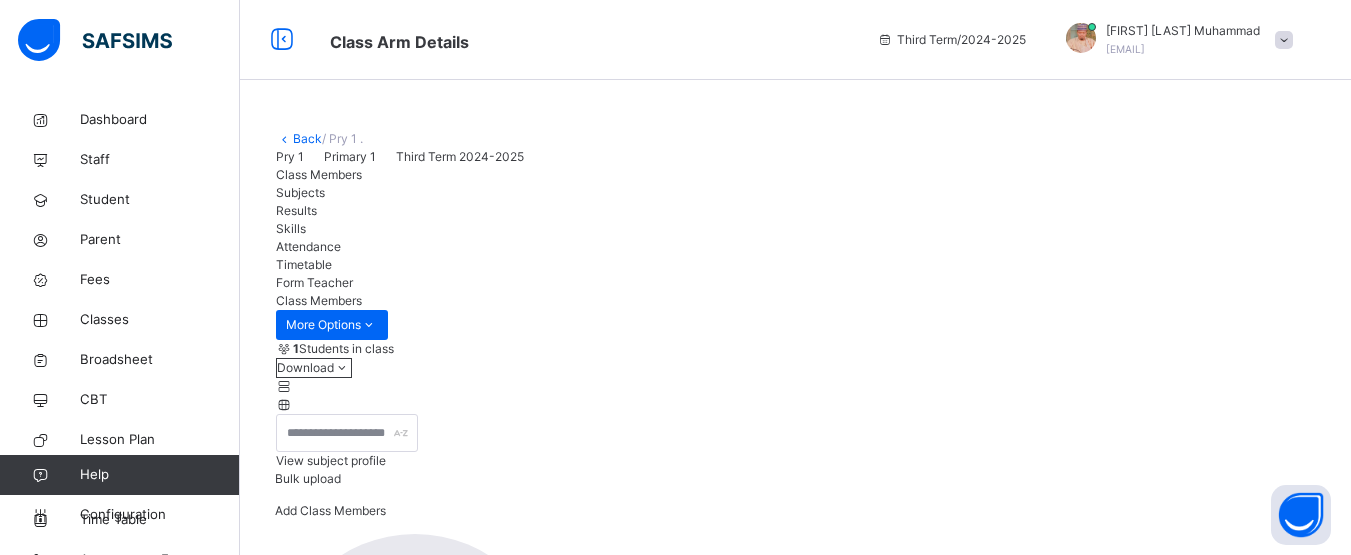 click on "Subjects" at bounding box center [300, 192] 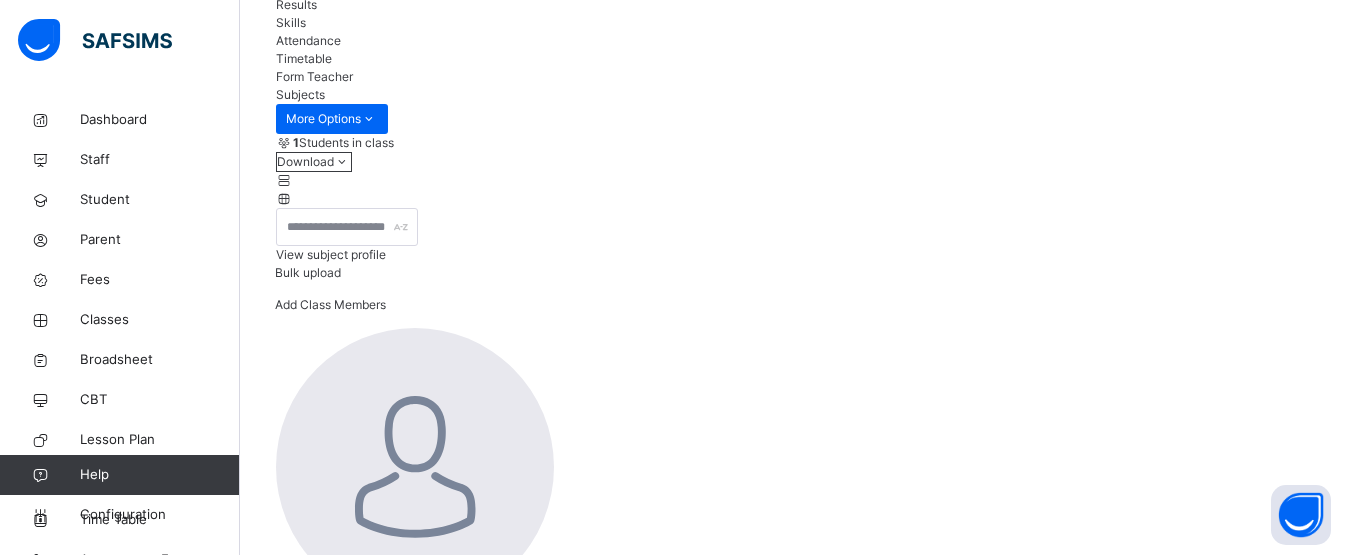 scroll, scrollTop: 209, scrollLeft: 0, axis: vertical 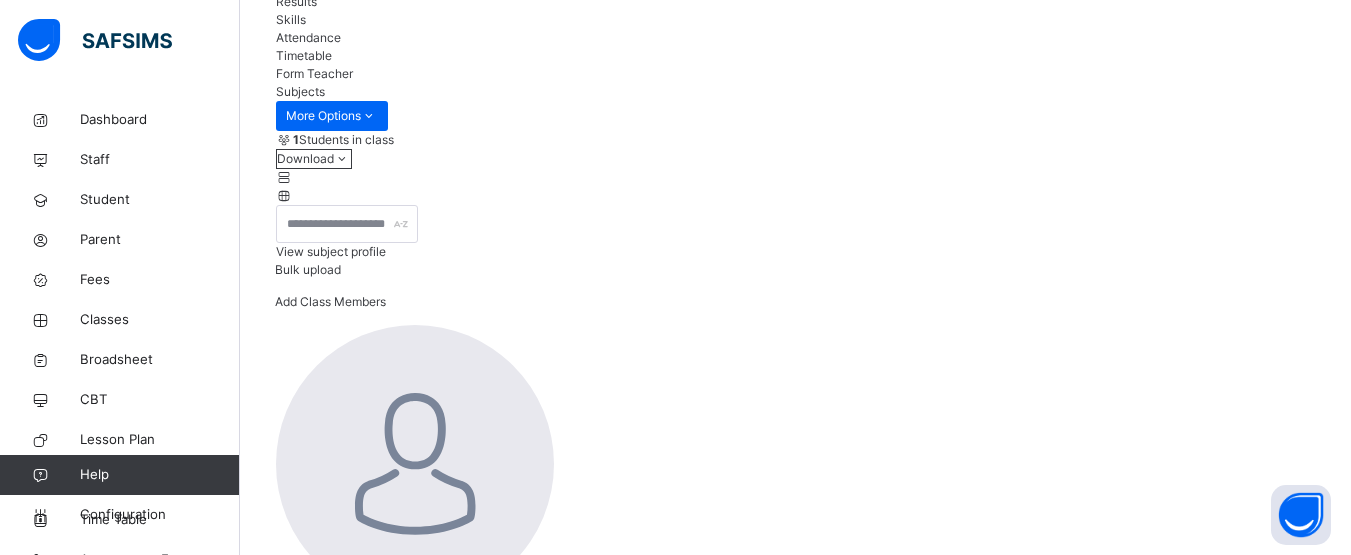 click on "Assign Teacher" at bounding box center (1259, 1261) 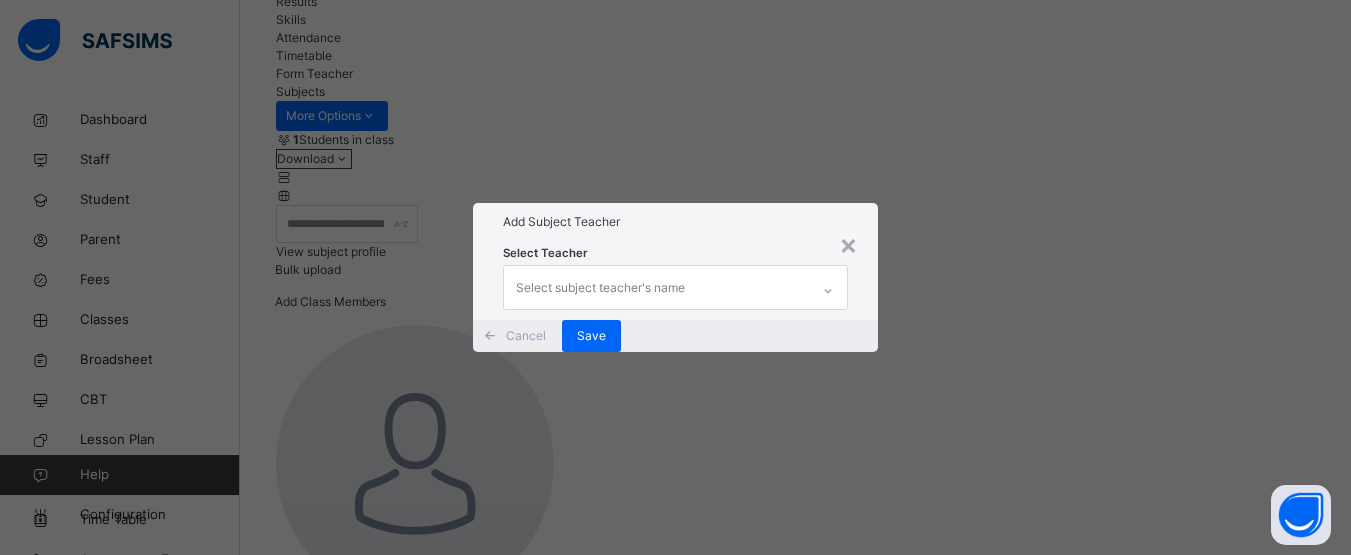 click 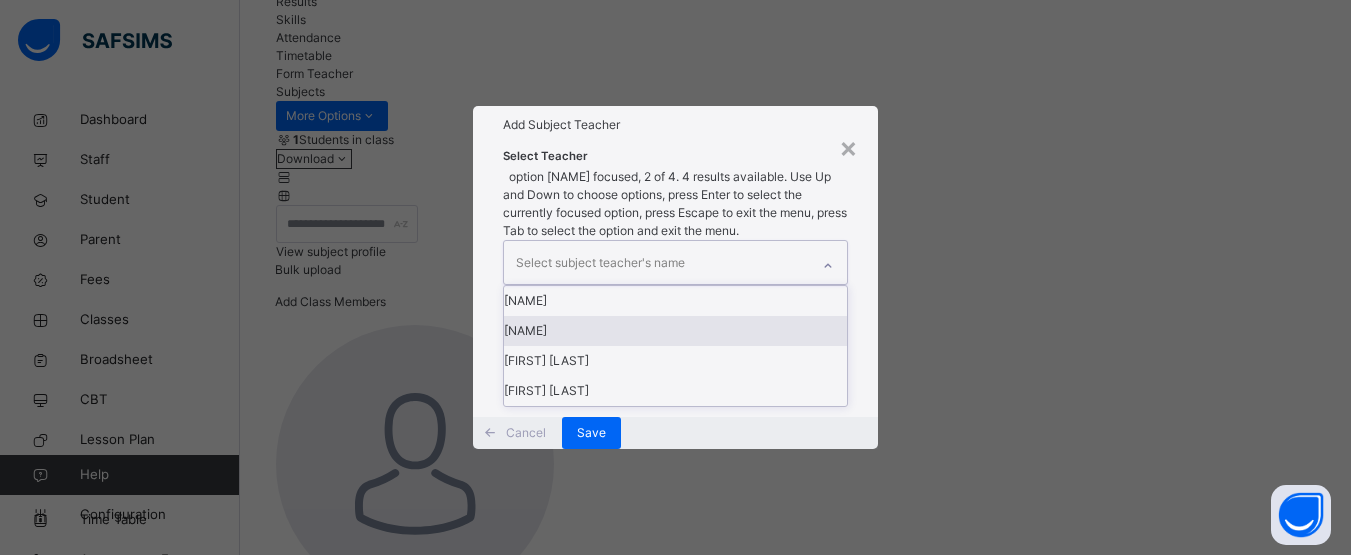 click on "[NAME]" at bounding box center [675, 331] 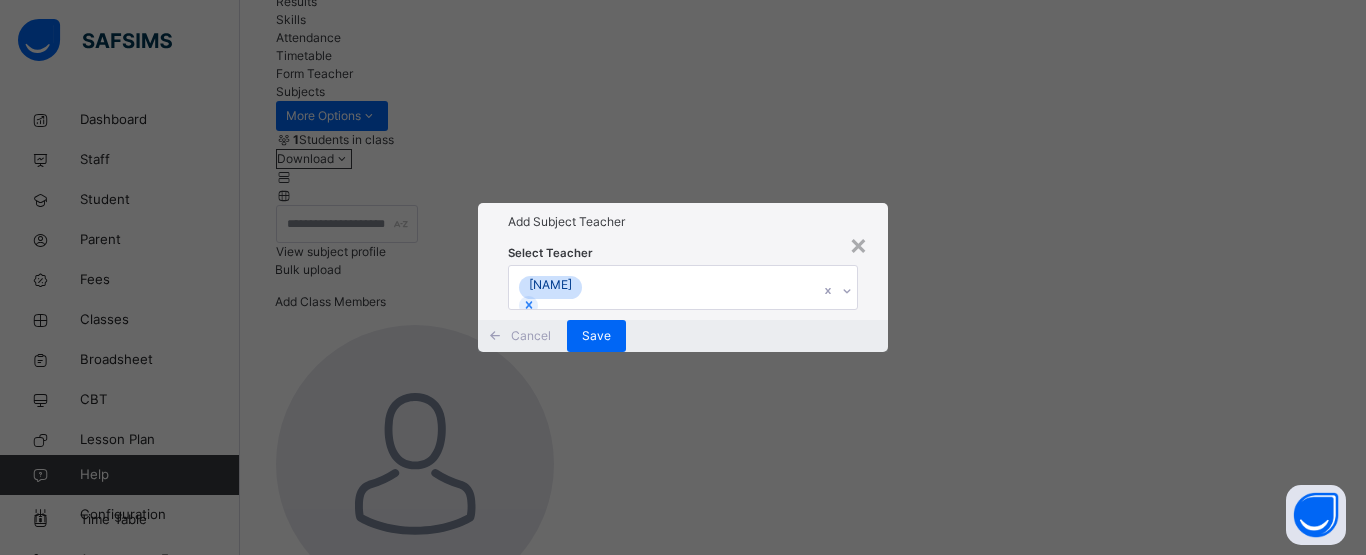 click on "× Add Subject Teacher Select Teacher [NAME] Cancel Save" at bounding box center [683, 277] 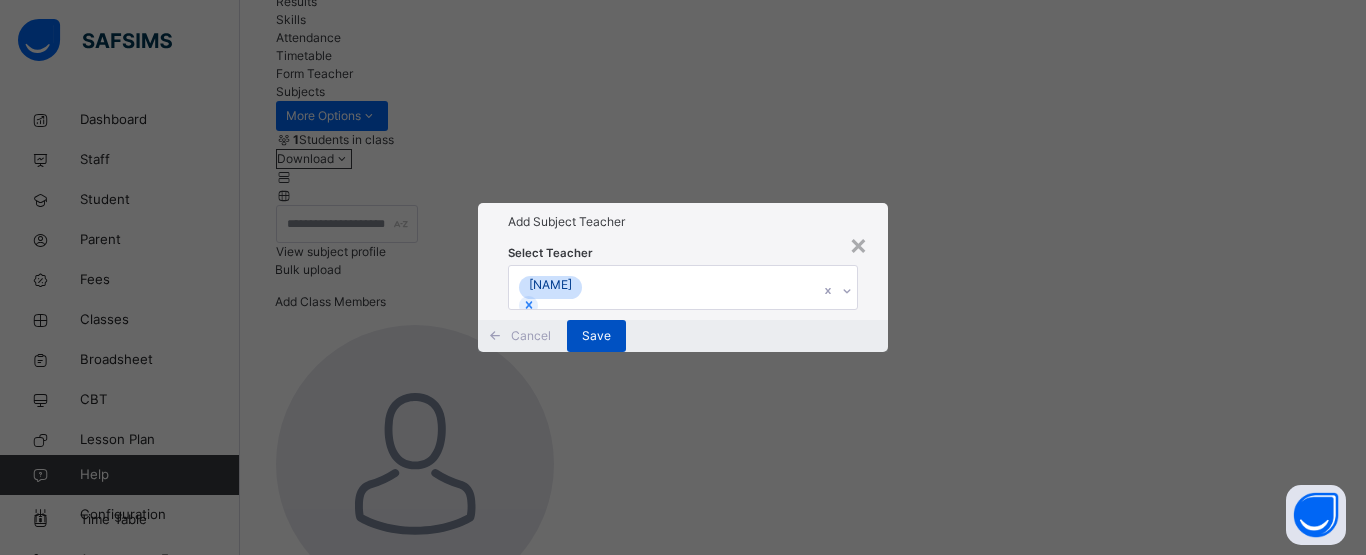 click on "Save" at bounding box center [596, 336] 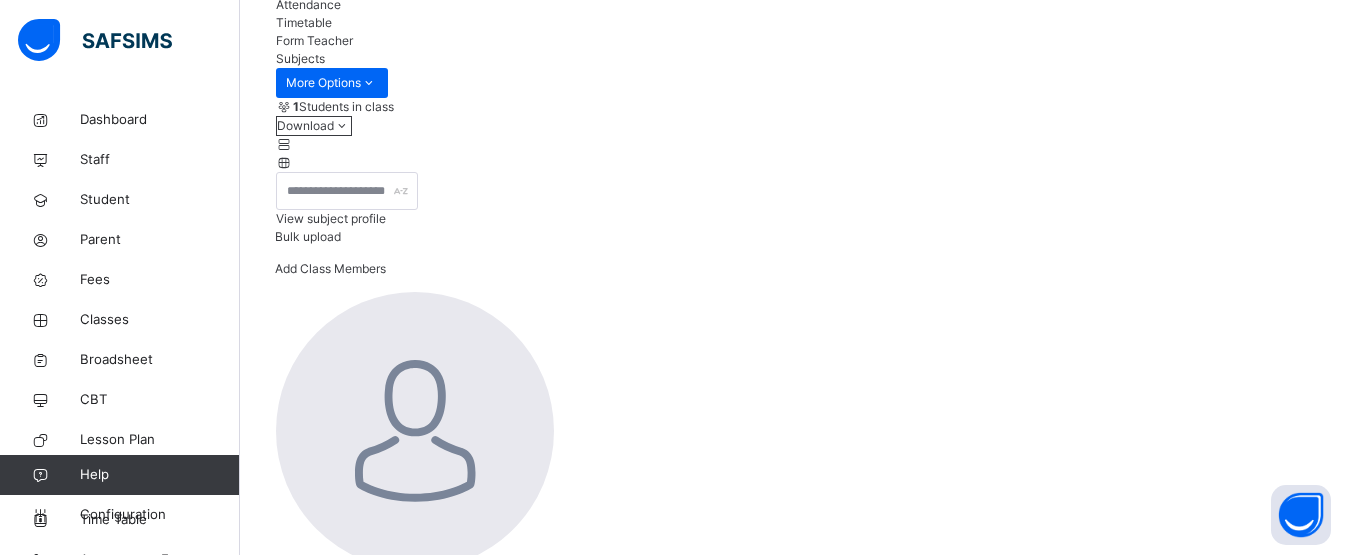 scroll, scrollTop: 245, scrollLeft: 0, axis: vertical 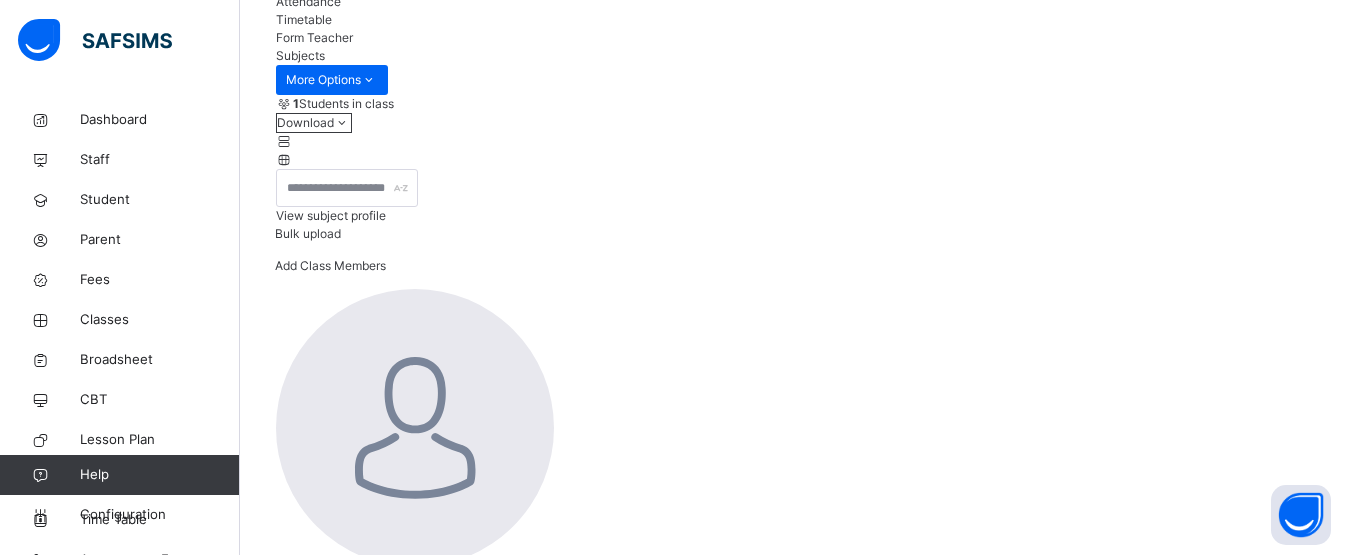 click on "Class Members" at bounding box center [319, -71] 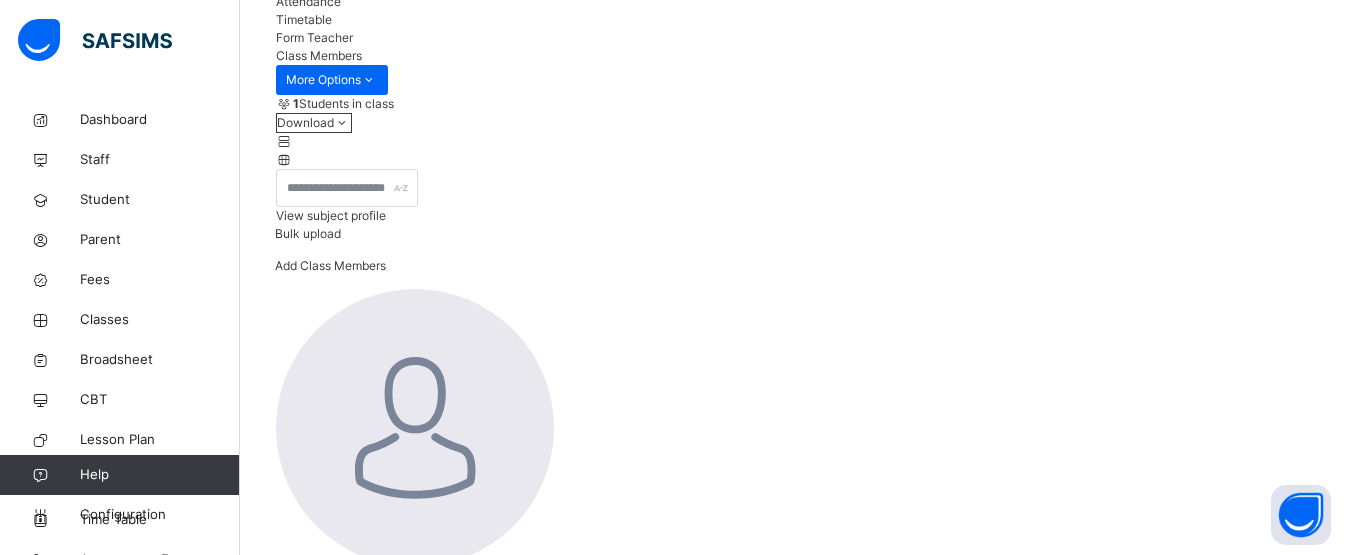 click on "Subjects" at bounding box center (300, -53) 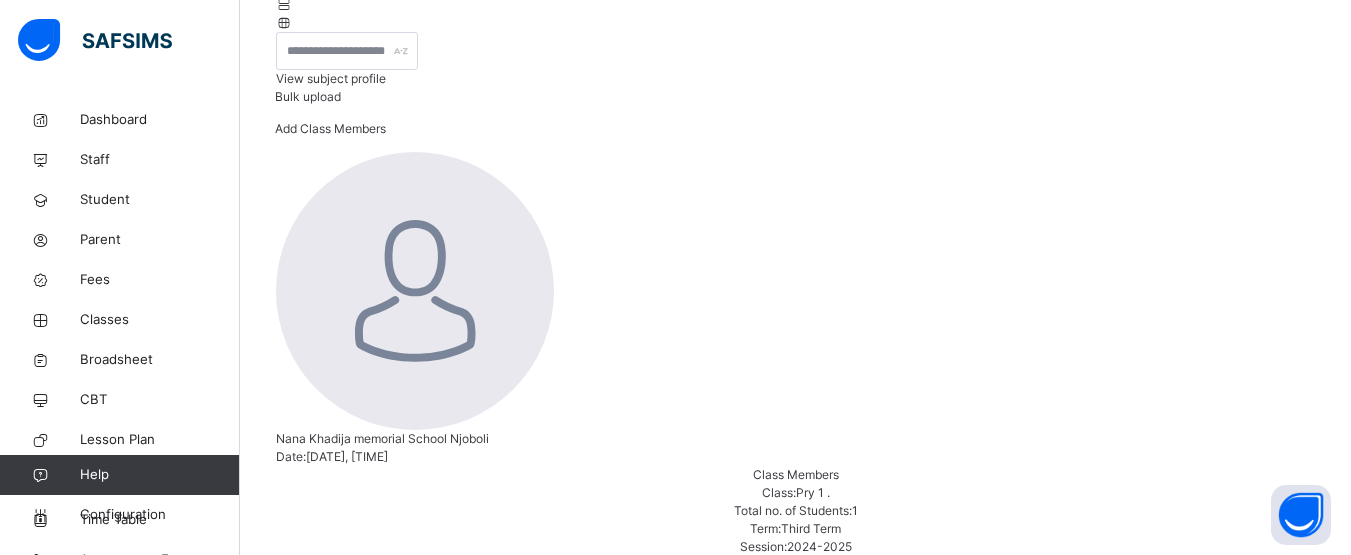 scroll, scrollTop: 412, scrollLeft: 0, axis: vertical 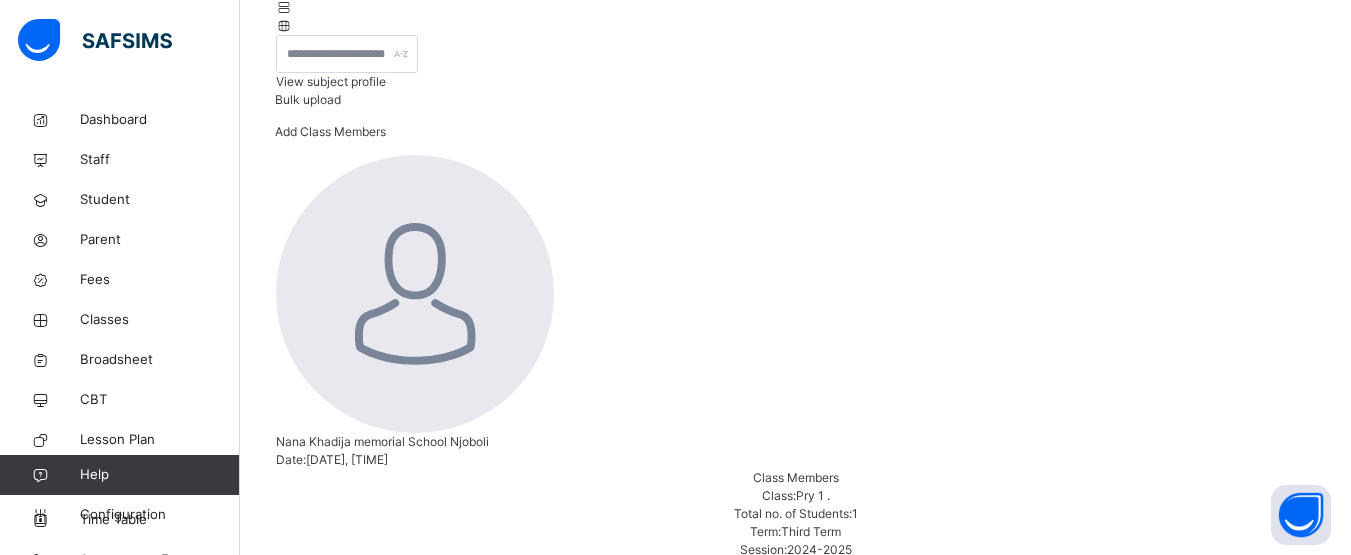click on "Assign Teacher" at bounding box center [1259, 1091] 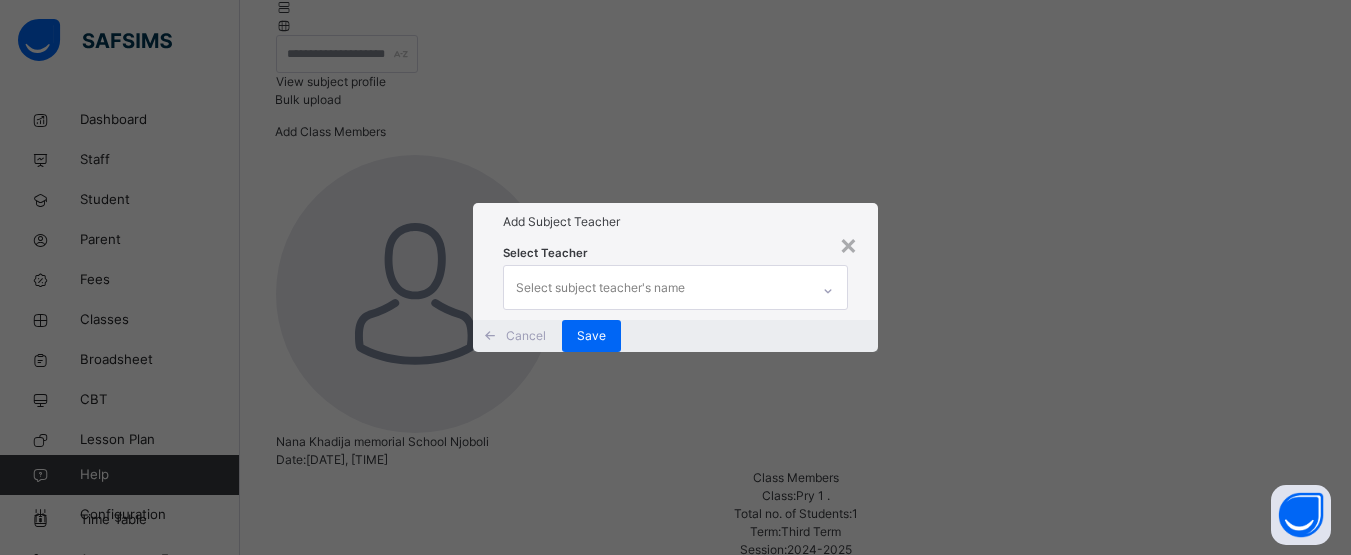click 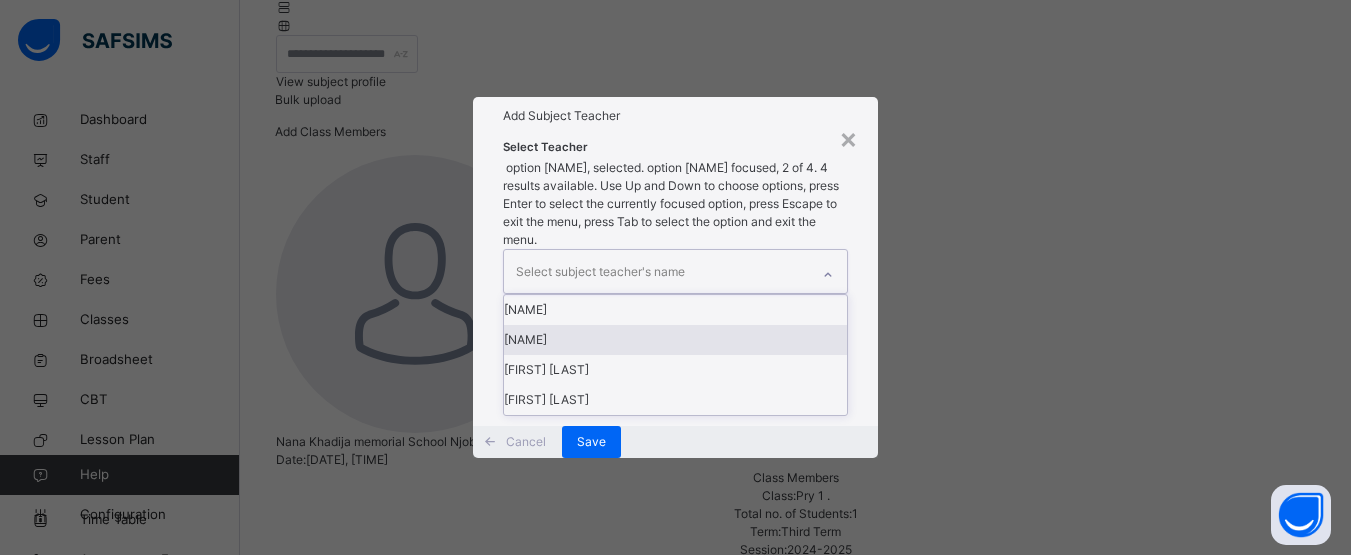 click on "[NAME]" at bounding box center (675, 340) 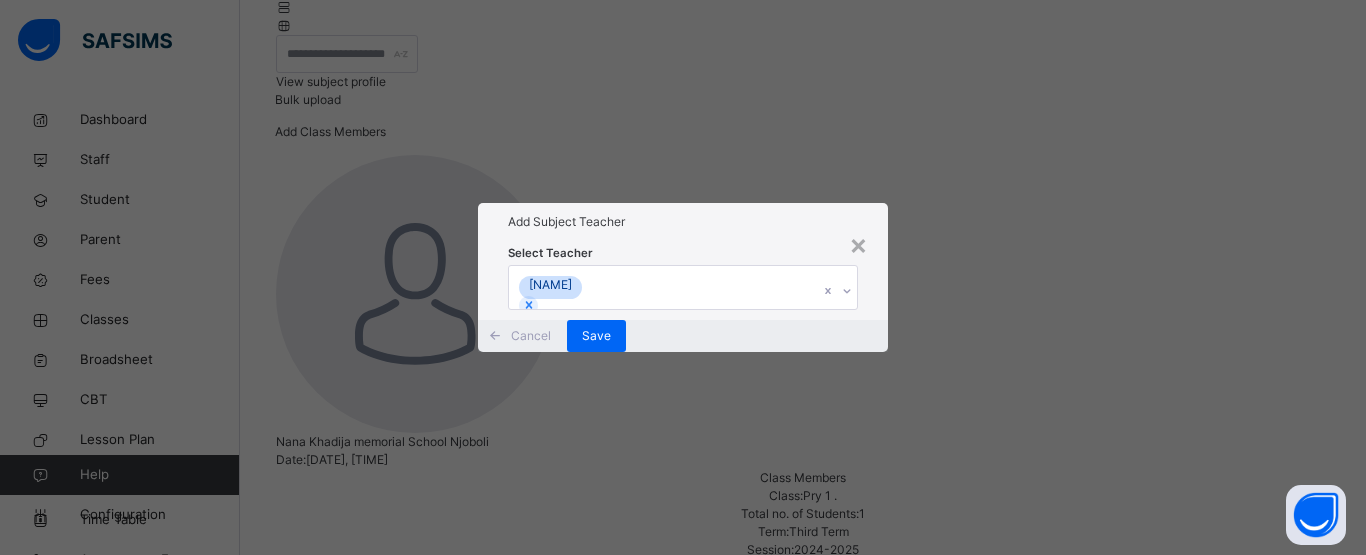 click on "Cancel Save" at bounding box center (683, 336) 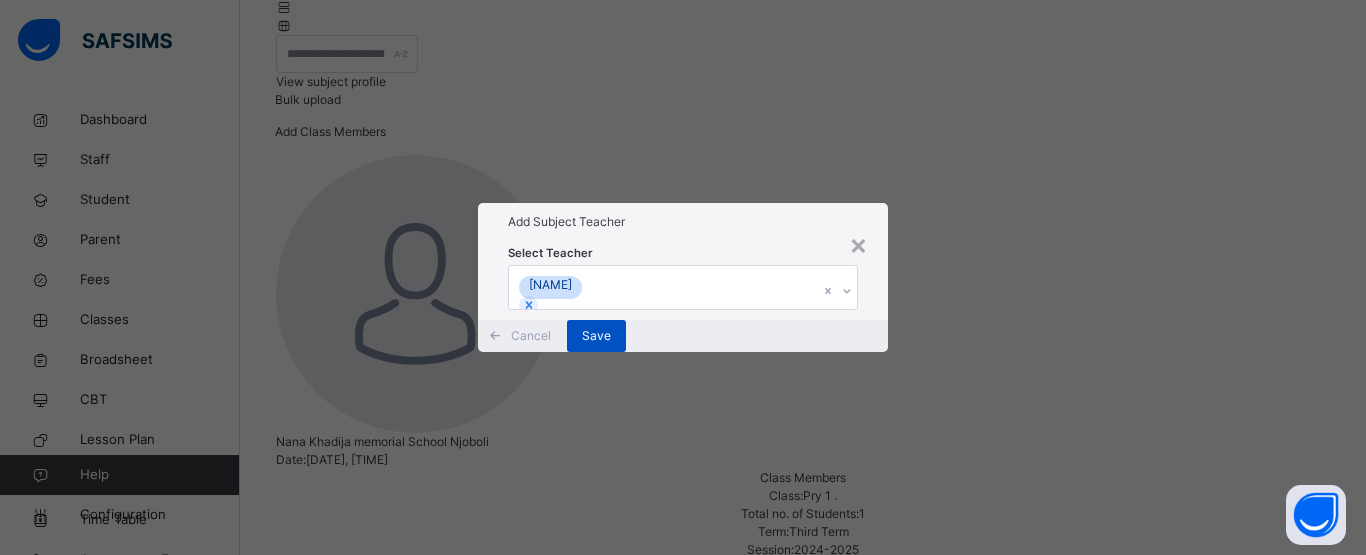 click on "Save" at bounding box center (596, 336) 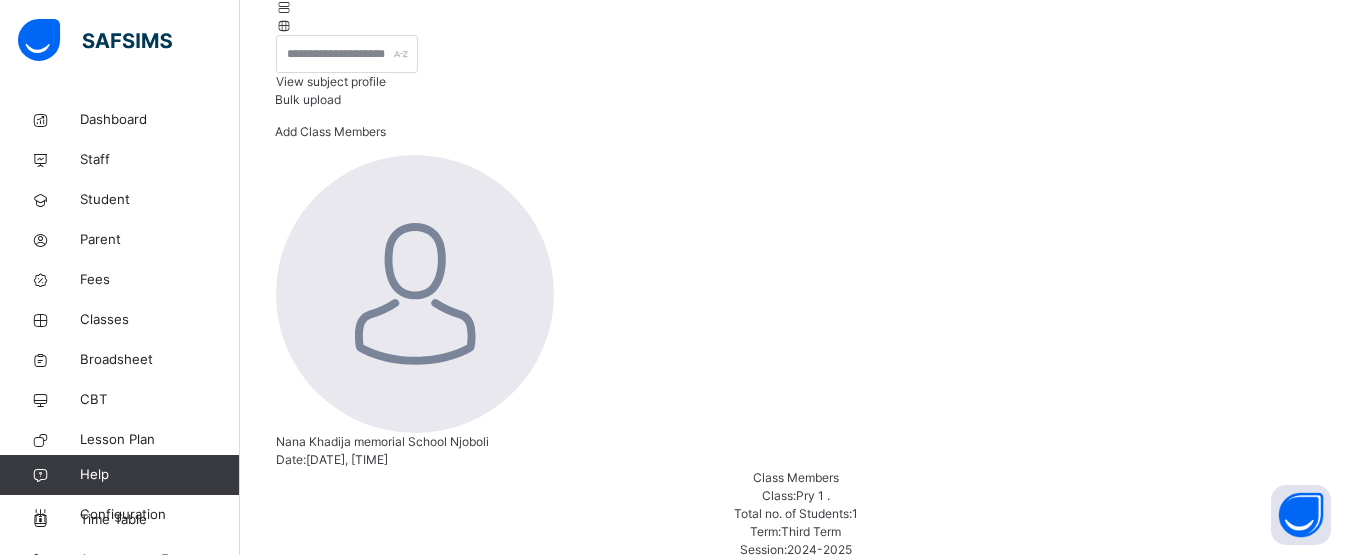 click on "View subject result Name Subject teacher(s) Actions Agricultural Science   AGR   [NAME] Change Teacher Arabic   ARB   --/-- Assign Teacher Basic Sci And Tech   BST   --/-- Assign Teacher Civic Education   CVE   --/-- Assign Teacher English Language   ENG   --/-- Assign Teacher French   FRE   --/-- Assign Teacher Home Economics   HEC   --/-- Assign Teacher Information And Communication Technology   ICT   --/-- Assign Teacher Mathematics   MTH   --/-- Assign Teacher Physical And Health Education   PHE   --/-- Assign Teacher Pre Vocational Studies   PVS   --/-- Assign Teacher Quantitative Reasoning   QR   --/-- Assign Teacher Verbal Reasoning   VR   --/-- Assign Teacher Handwriting   HRT   --/-- Assign Teacher Religious studies   RS   --/-- Assign Teacher Cultural/Creative Arts   CCA   --/-- Assign Teacher" at bounding box center [795, 1538] 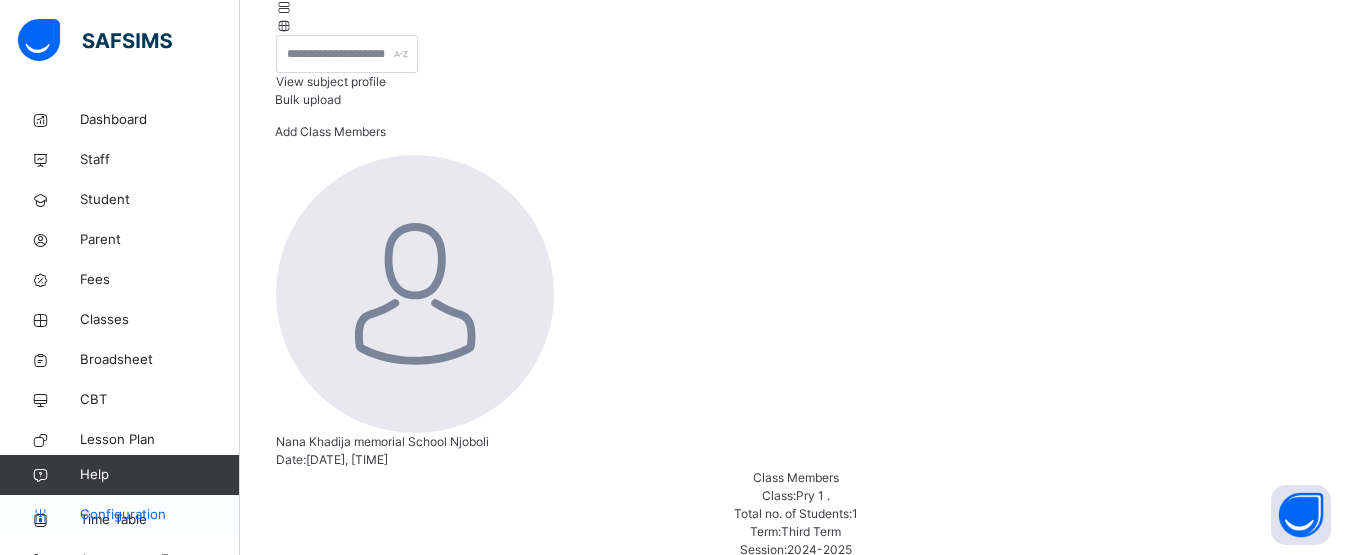 click on "Configuration" at bounding box center (159, 515) 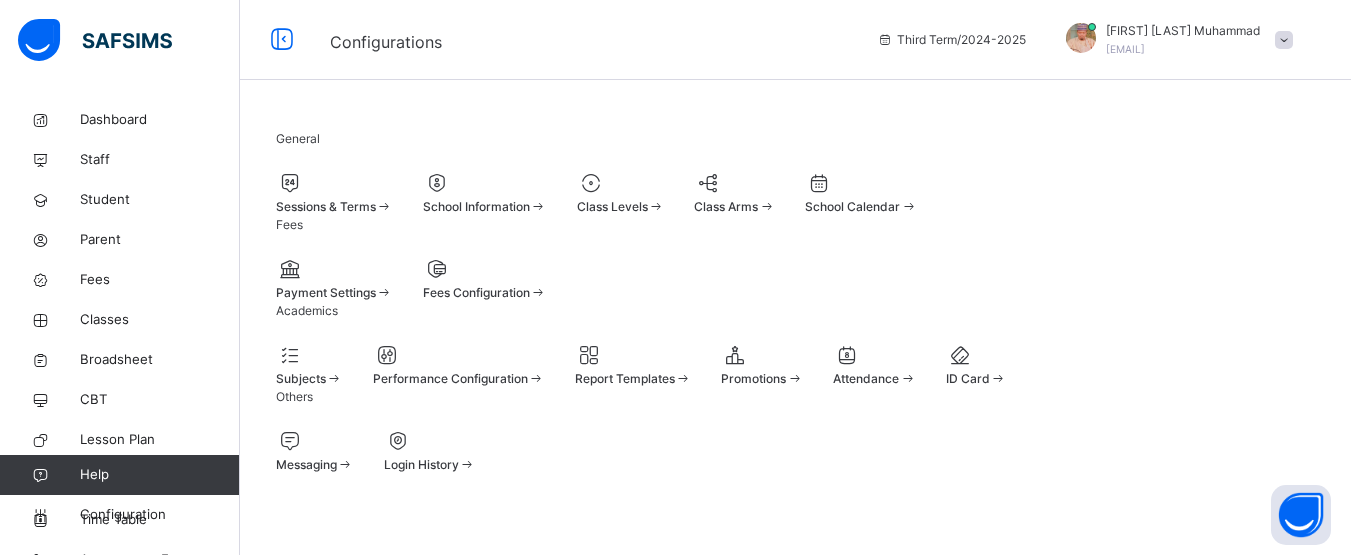 scroll, scrollTop: 278, scrollLeft: 0, axis: vertical 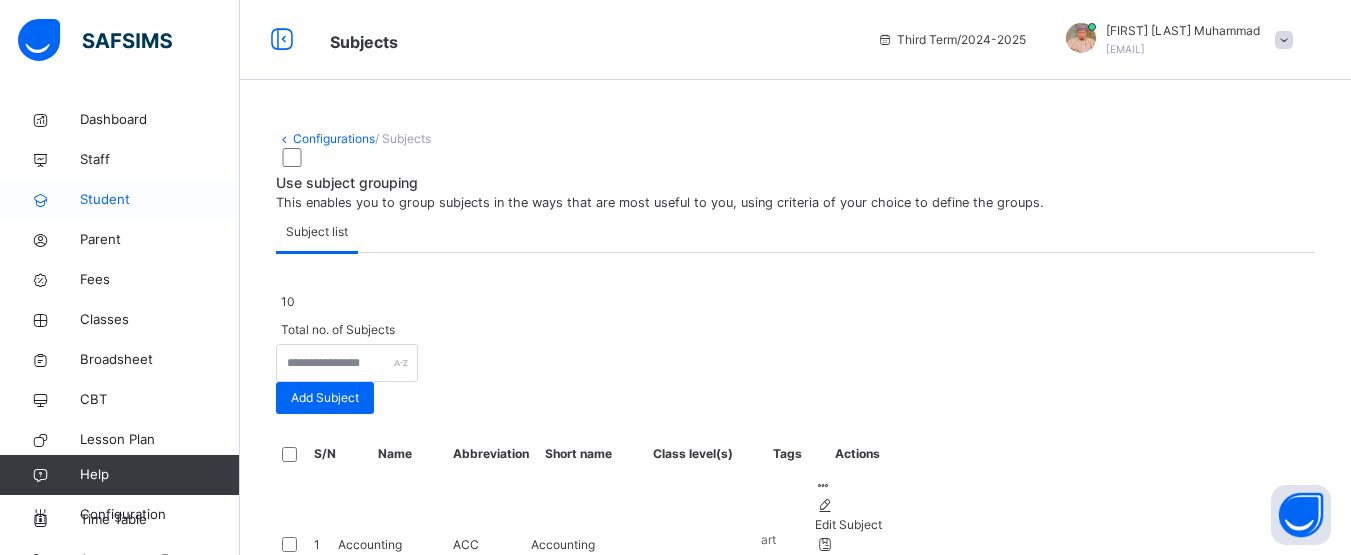 click on "Student" at bounding box center [160, 200] 